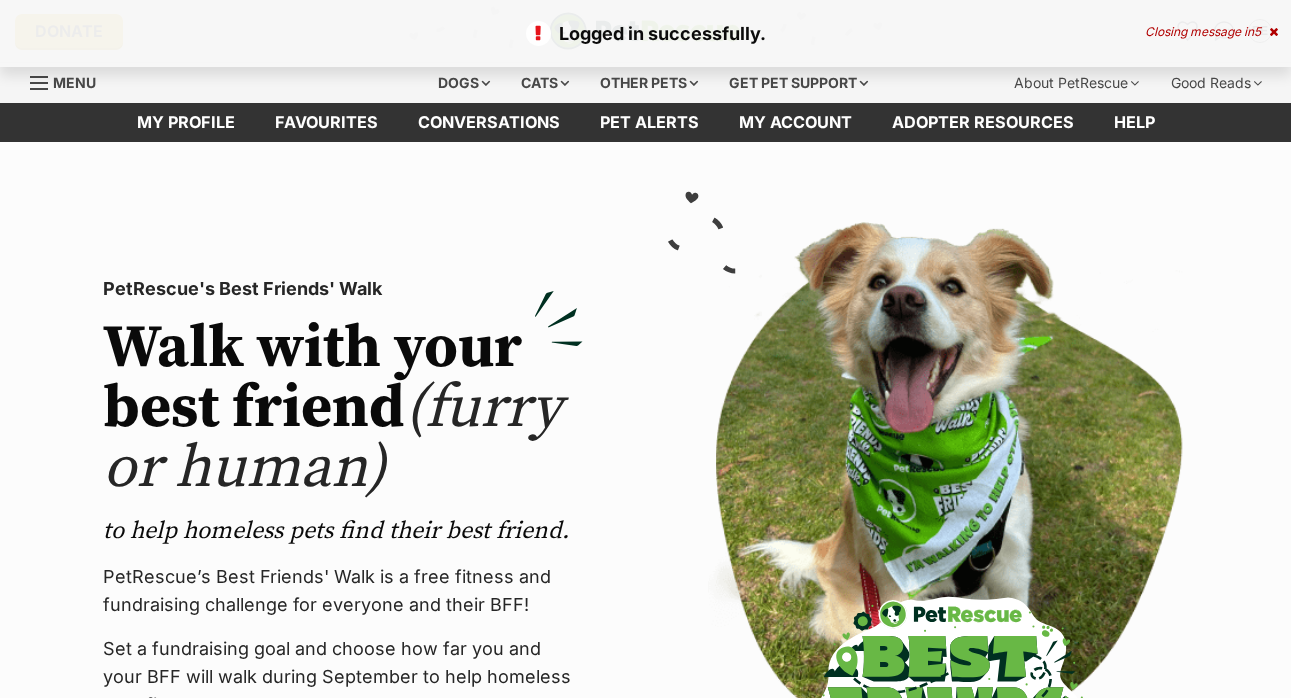scroll, scrollTop: 0, scrollLeft: 0, axis: both 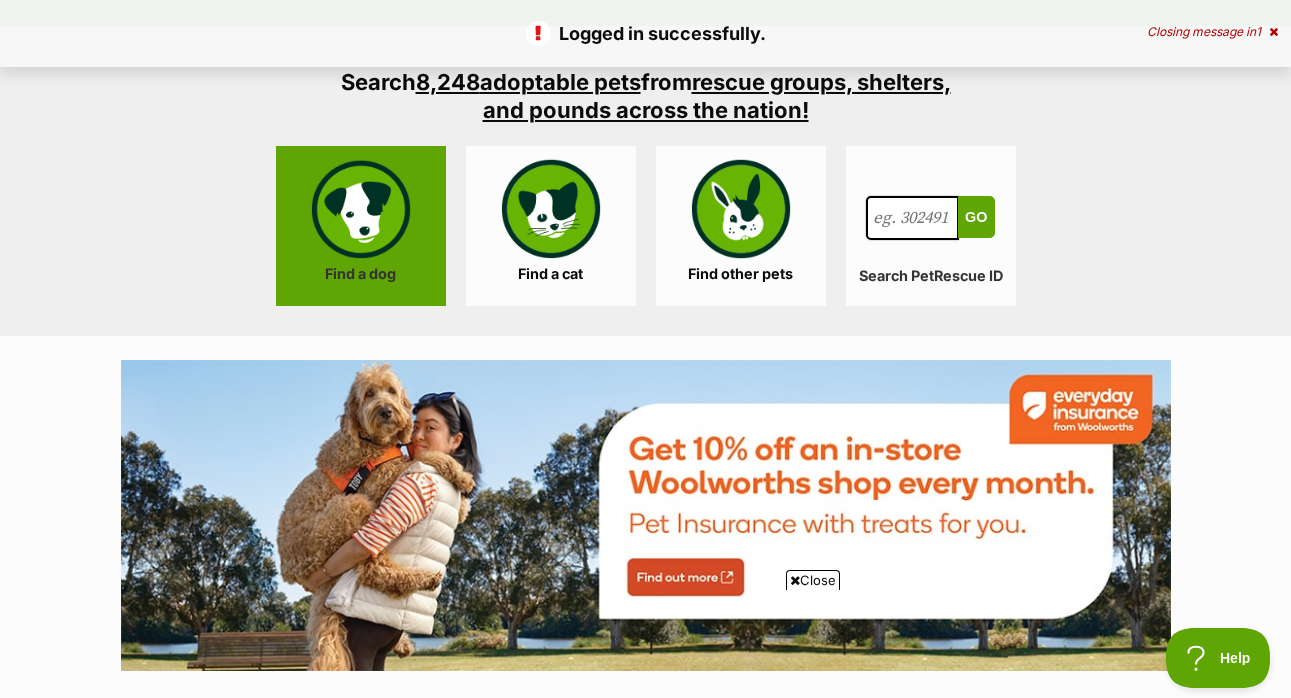 click on "Find a dog" at bounding box center (361, 226) 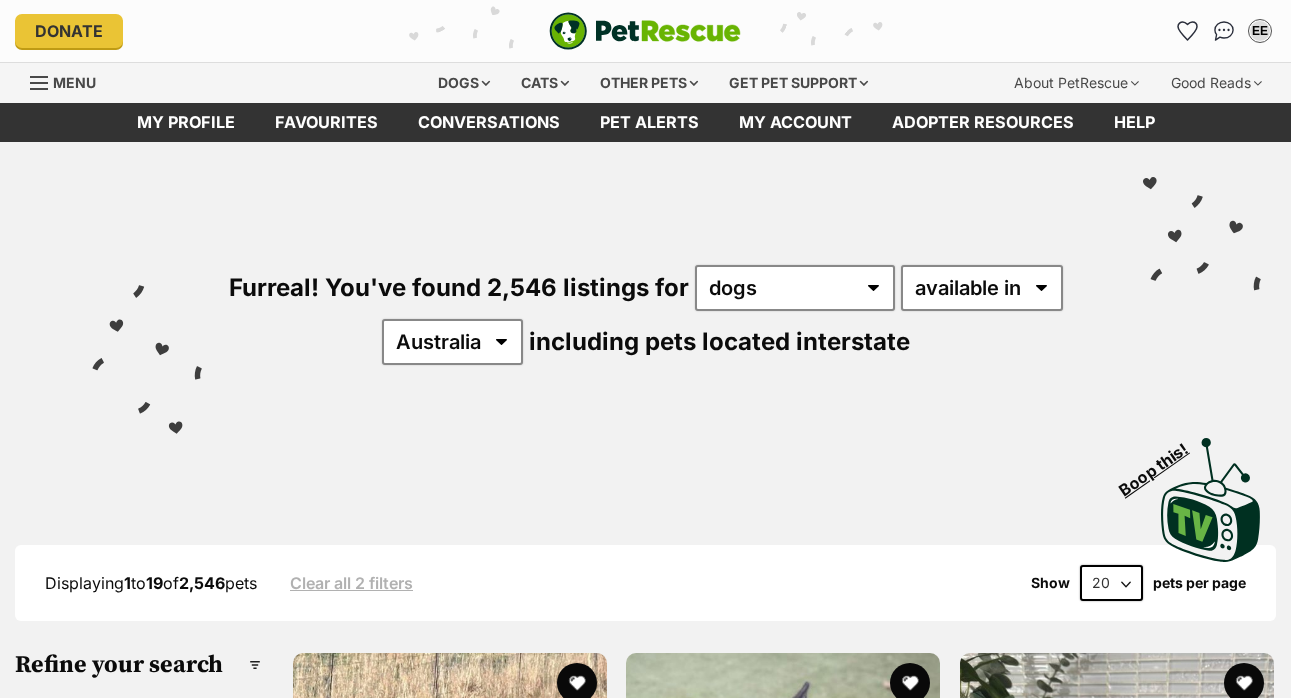 scroll, scrollTop: 0, scrollLeft: 0, axis: both 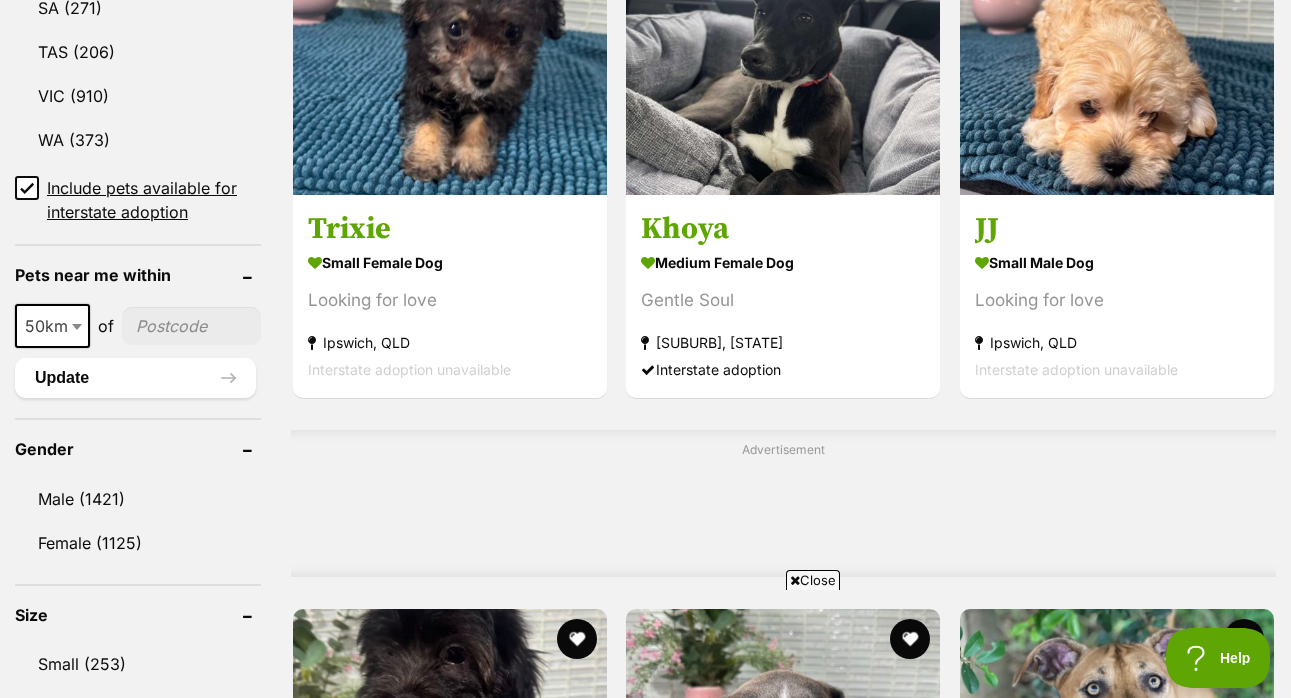 click at bounding box center (191, 326) 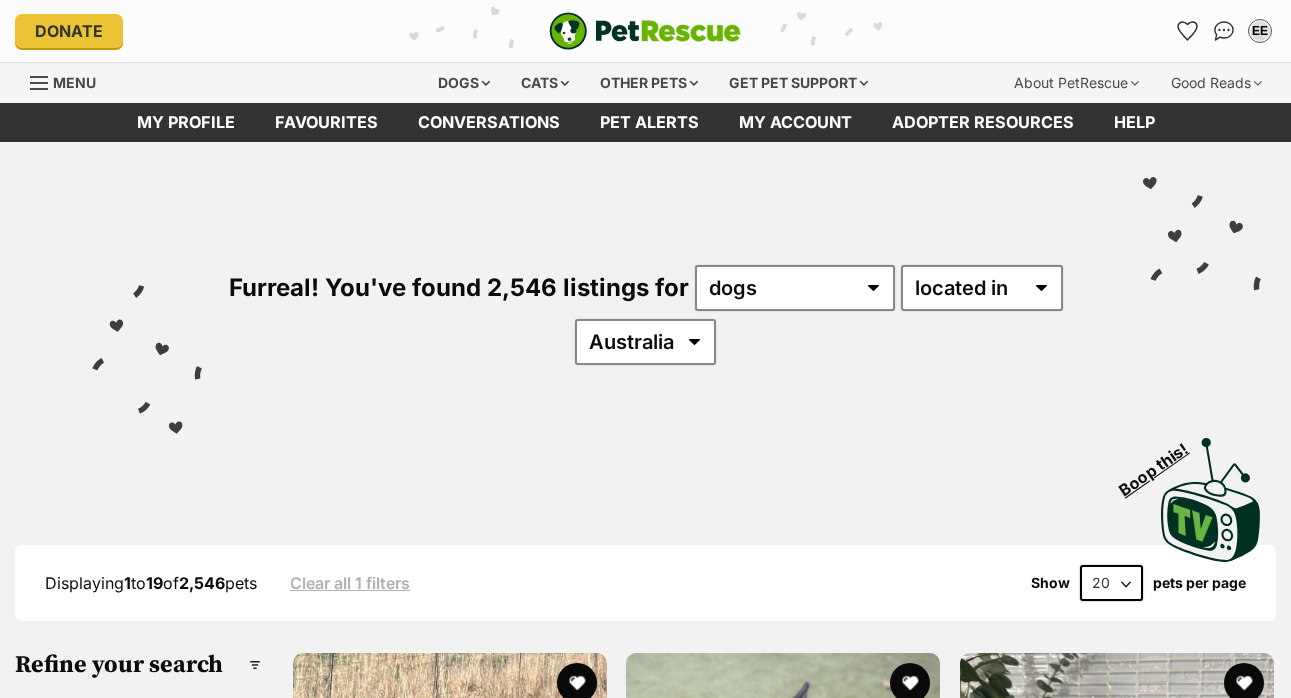 scroll, scrollTop: 0, scrollLeft: 0, axis: both 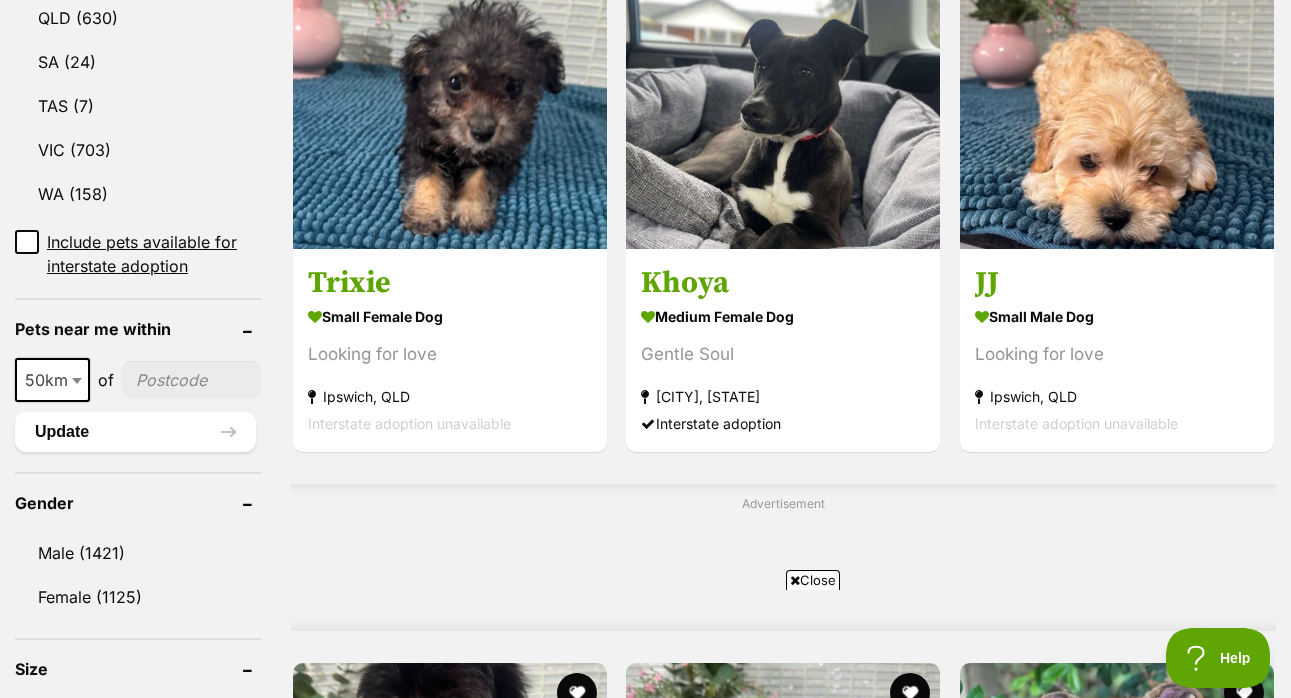 click at bounding box center [191, 380] 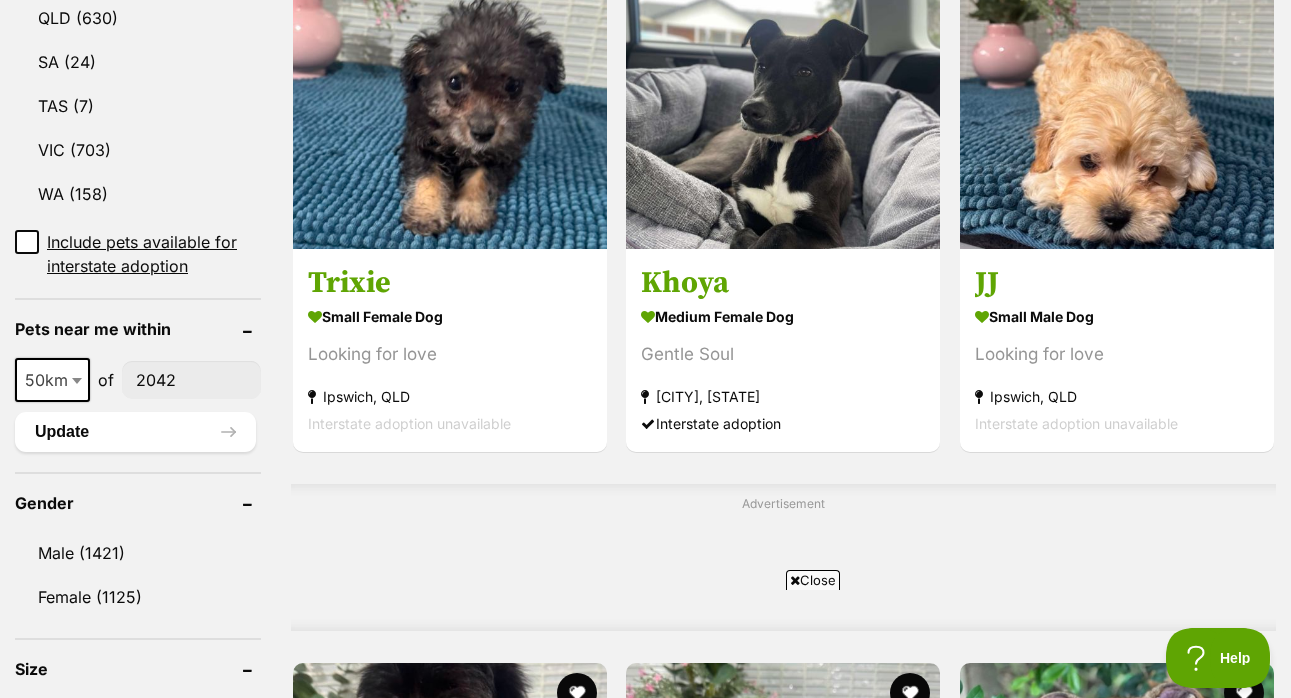 click on "Pets near me within
10km
25km
50km
100km
250km
50km
of
2042
Update" at bounding box center (138, 375) 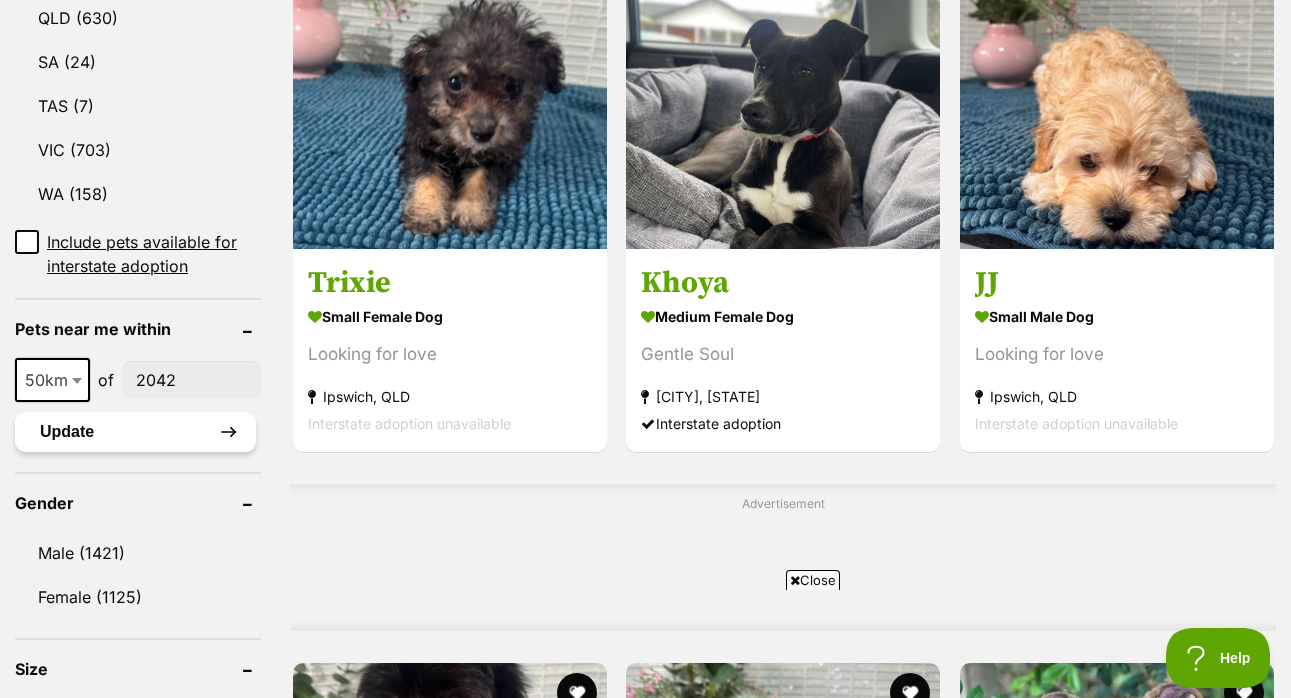 click on "Update" at bounding box center (135, 432) 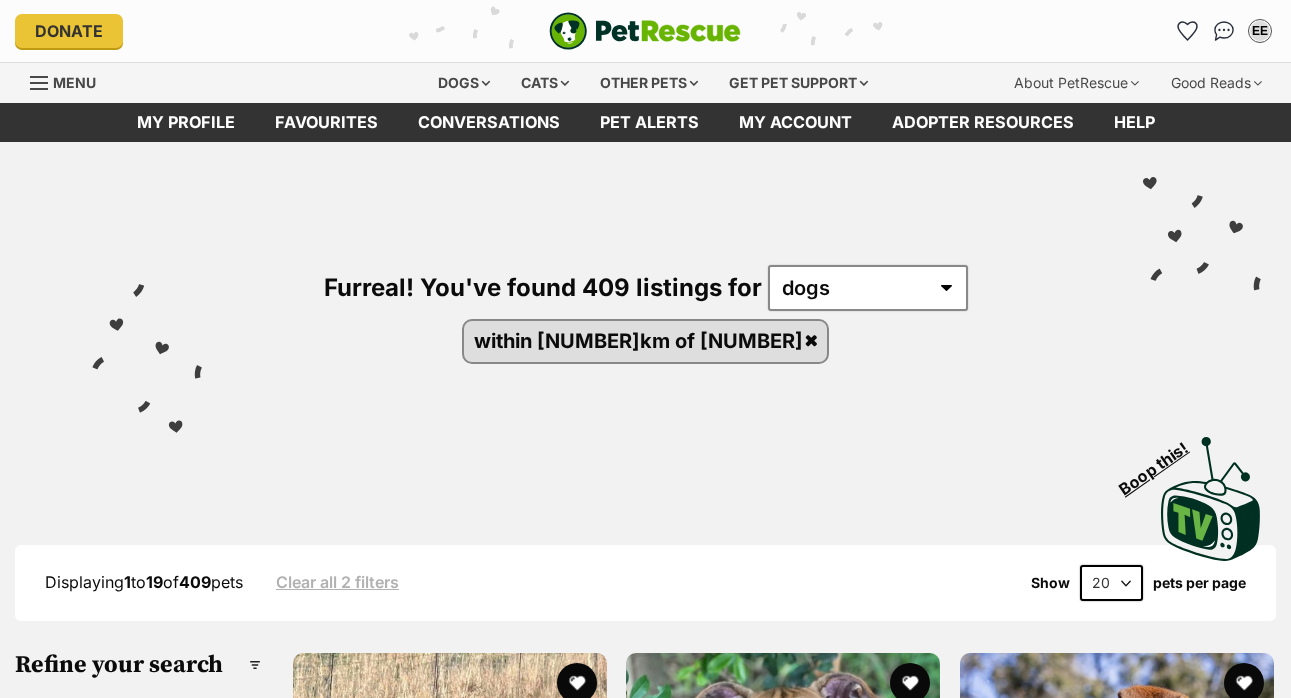 scroll, scrollTop: 0, scrollLeft: 0, axis: both 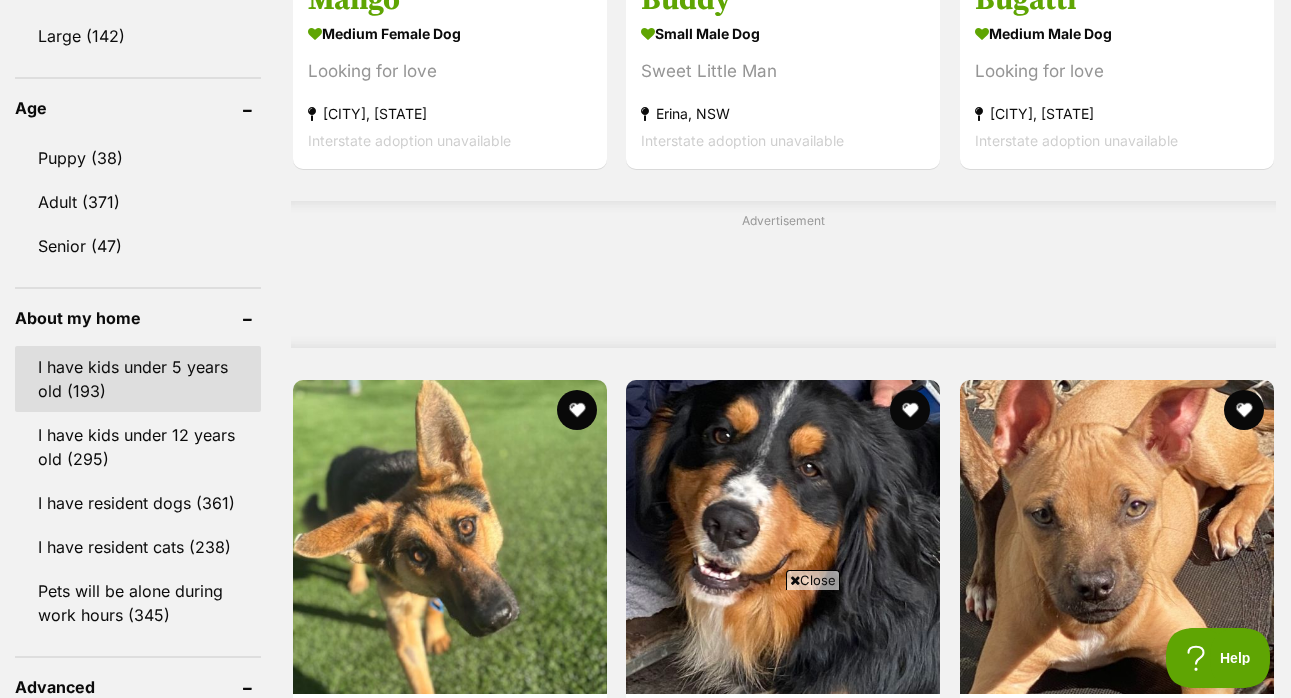 click on "I have kids under 5 years old (193)" at bounding box center [138, 379] 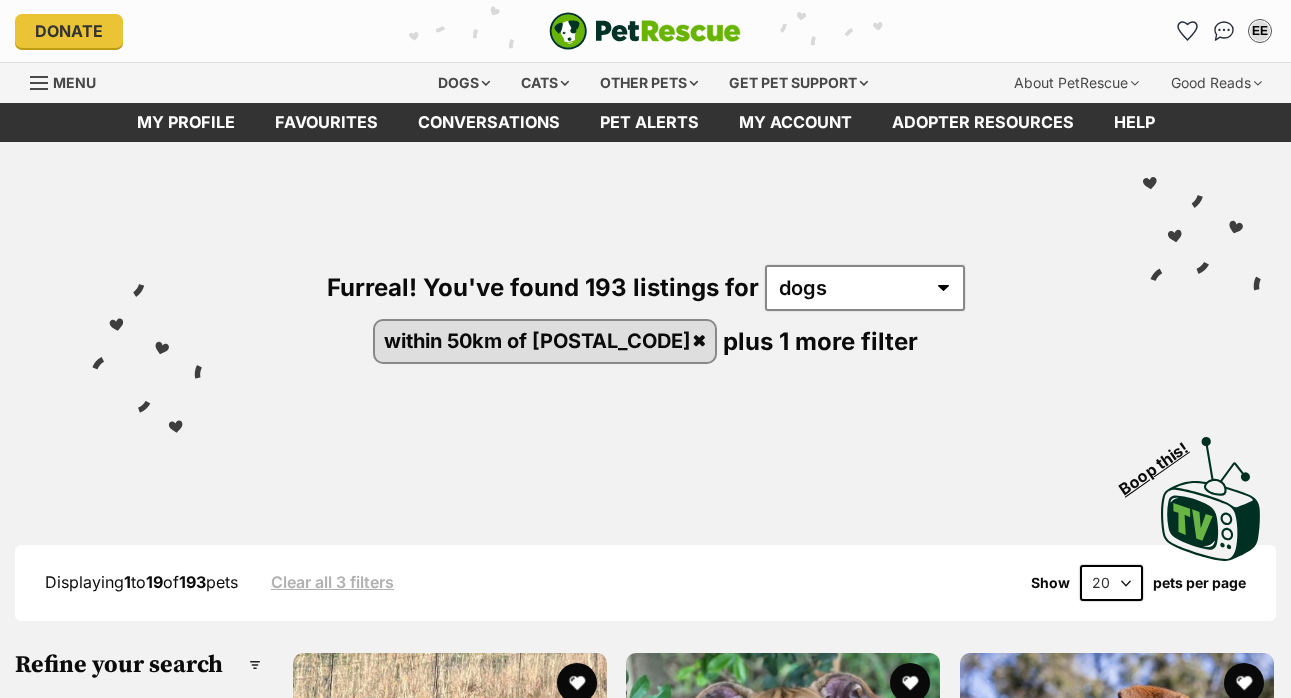 scroll, scrollTop: 0, scrollLeft: 0, axis: both 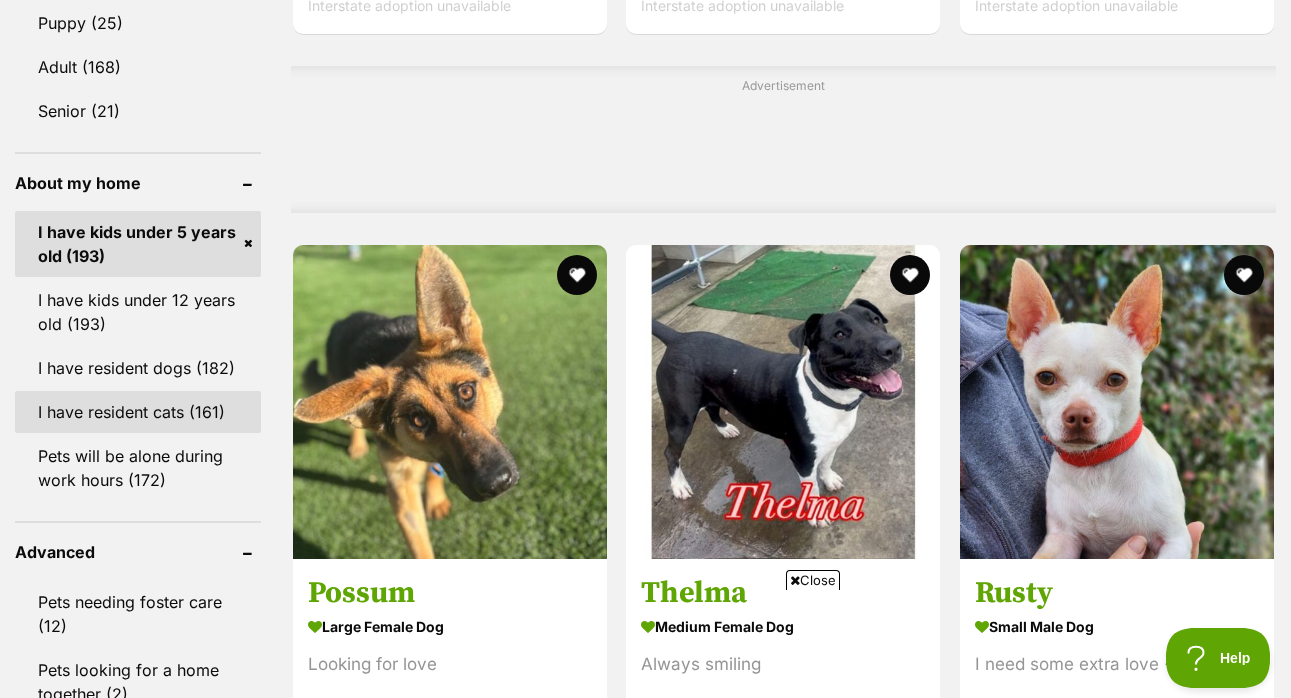 click on "I have resident cats (161)" at bounding box center [138, 412] 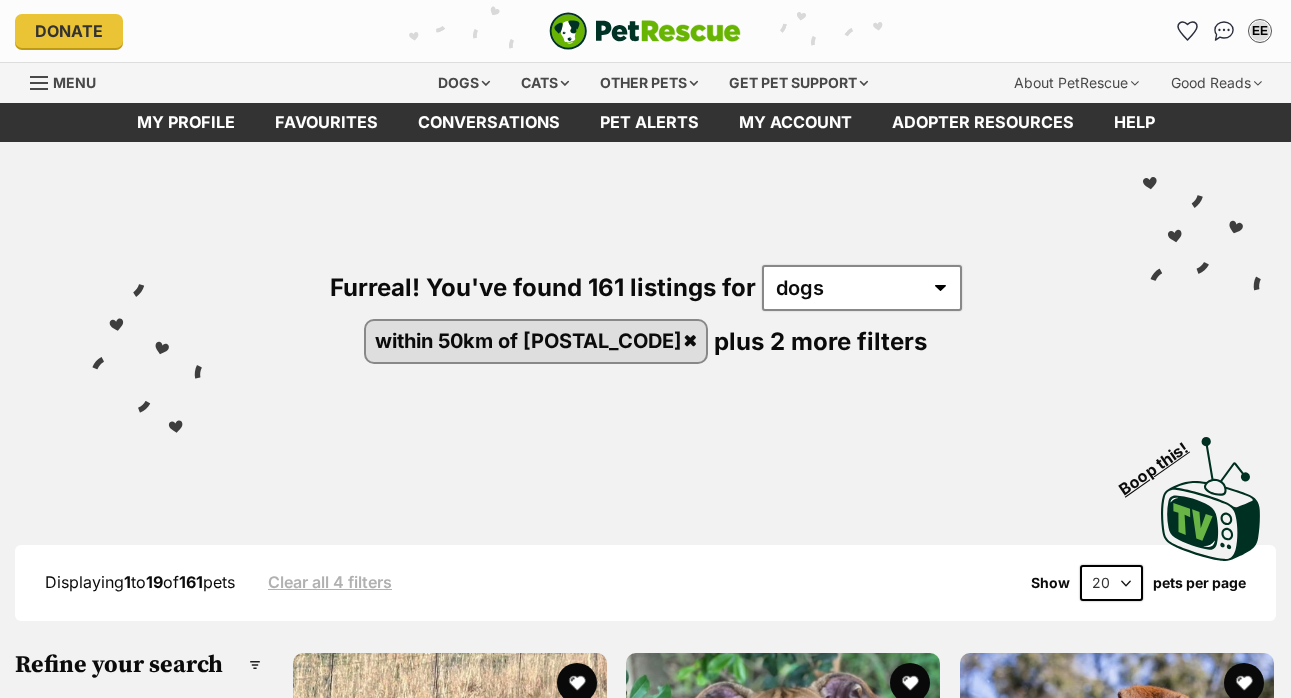 scroll, scrollTop: 0, scrollLeft: 0, axis: both 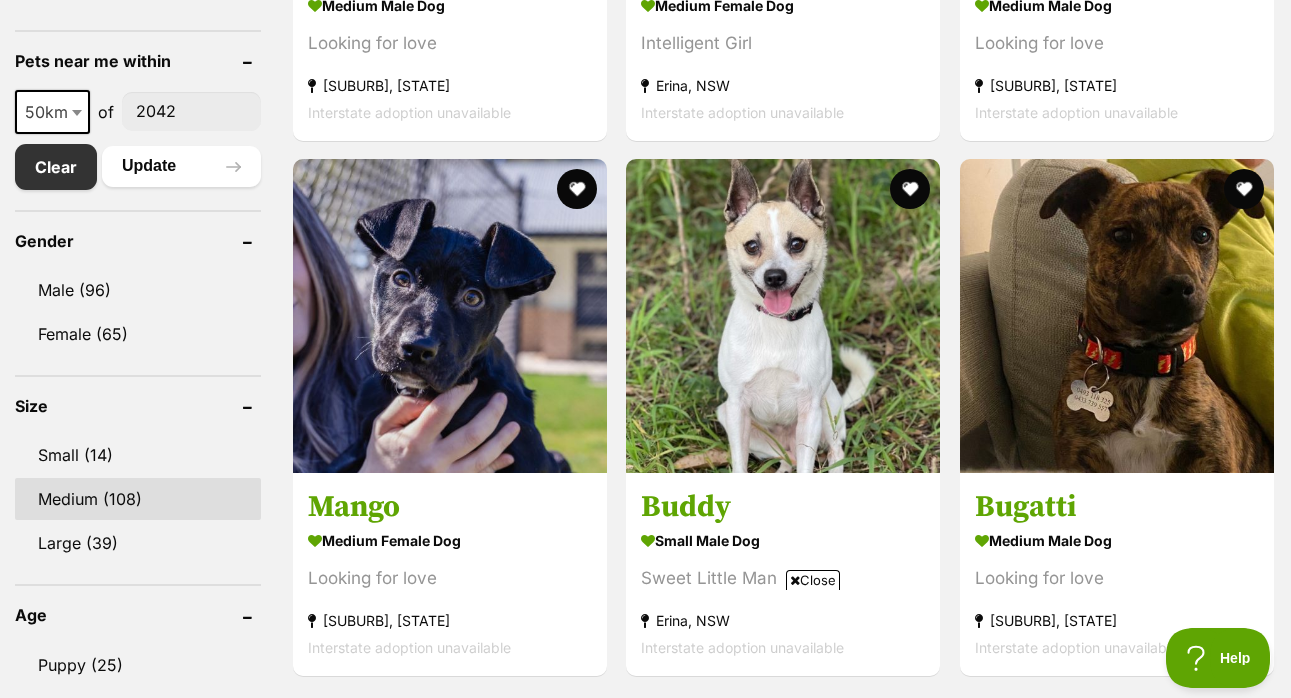 click on "Medium (108)" at bounding box center [138, 499] 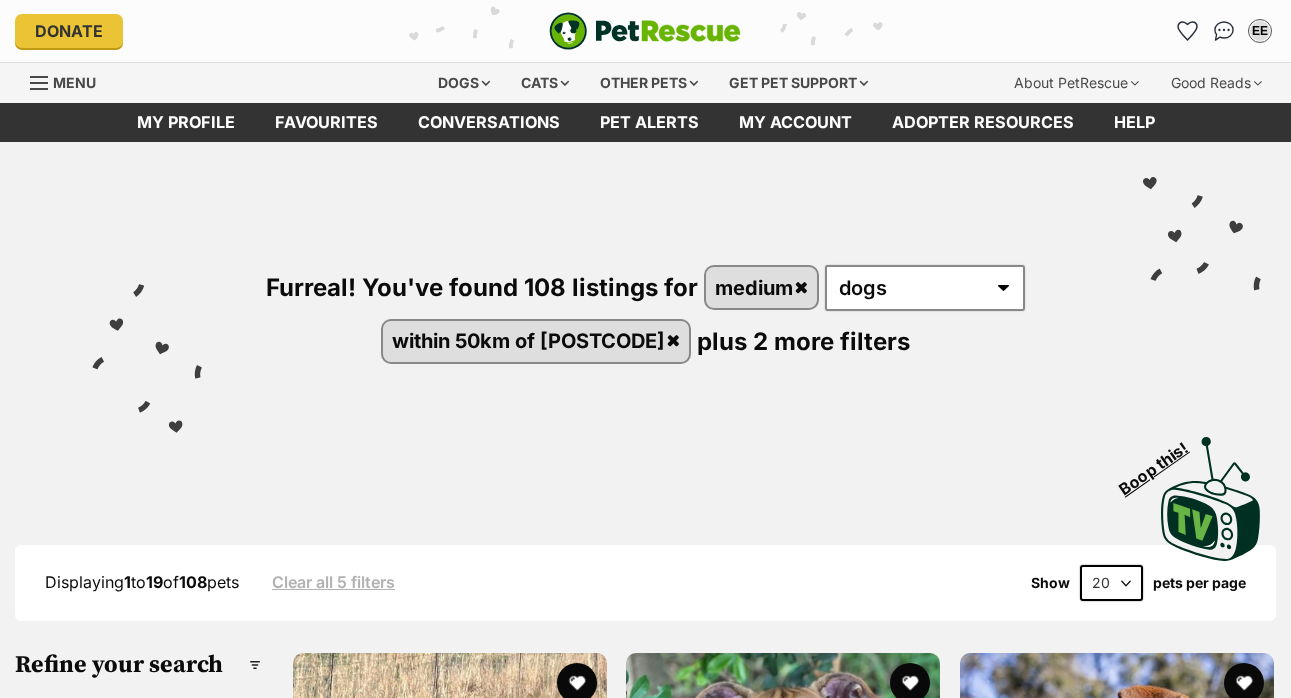 scroll, scrollTop: 0, scrollLeft: 0, axis: both 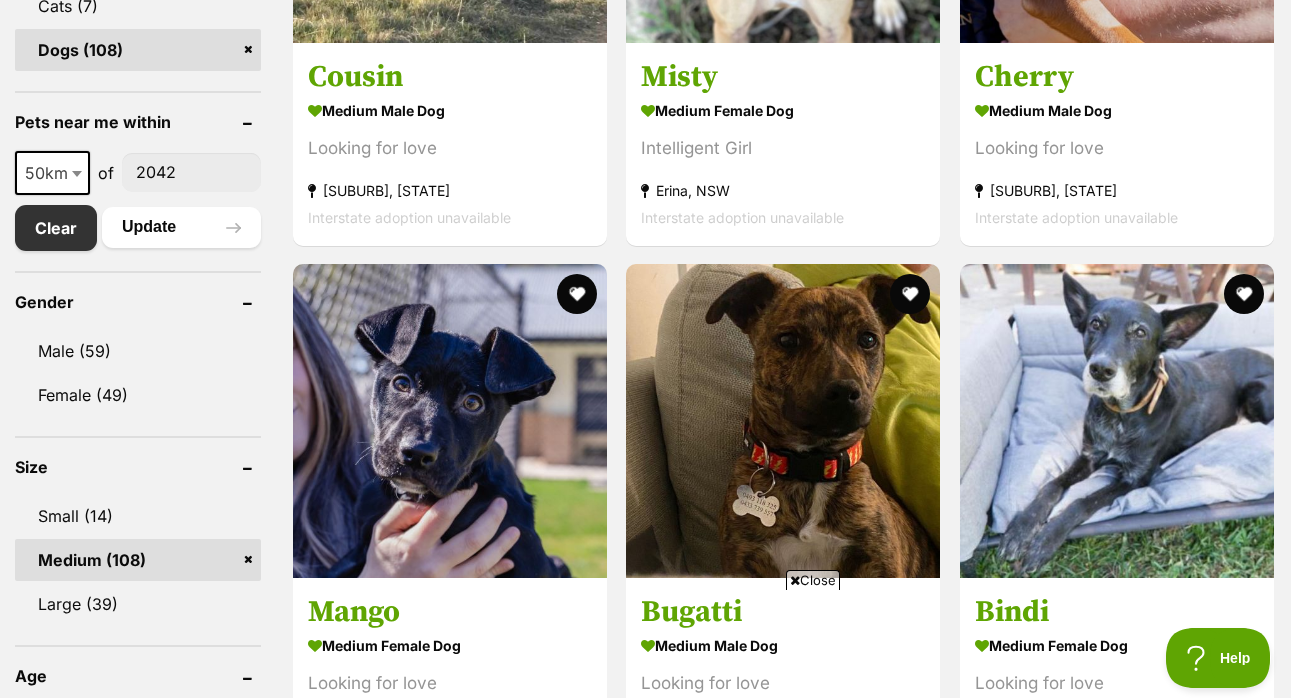 click on "Small (14)" at bounding box center (138, 516) 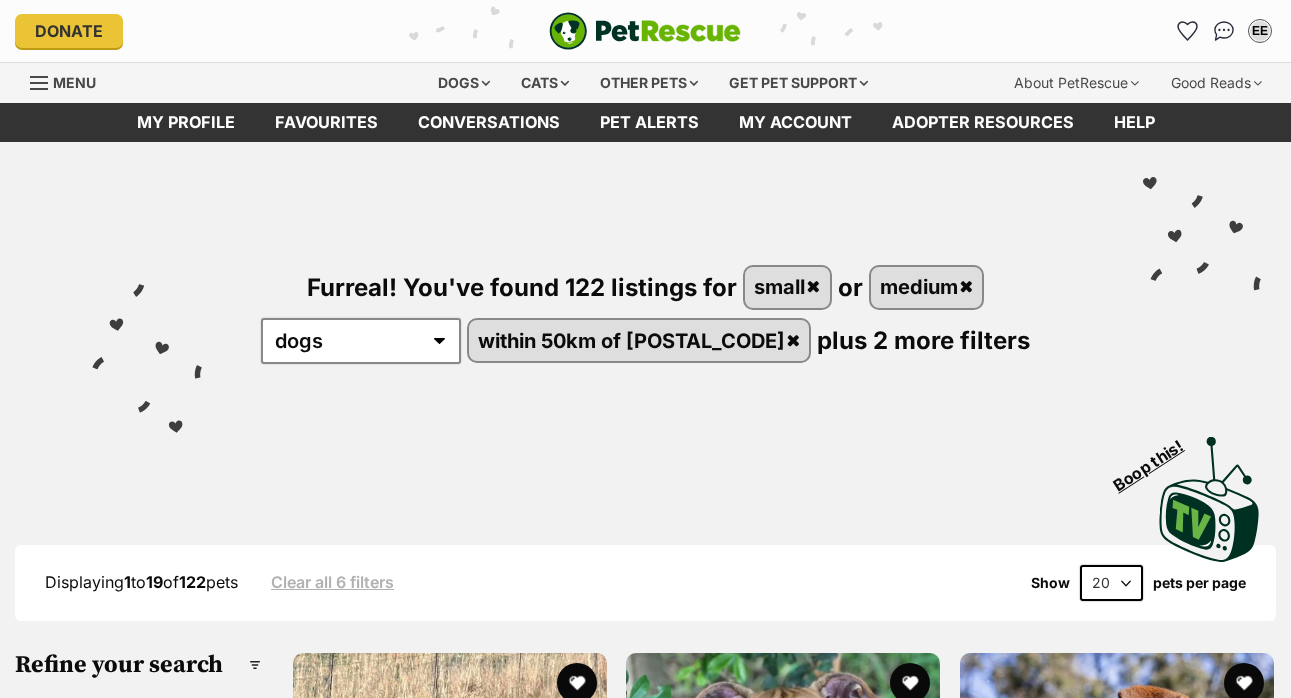 scroll, scrollTop: 0, scrollLeft: 0, axis: both 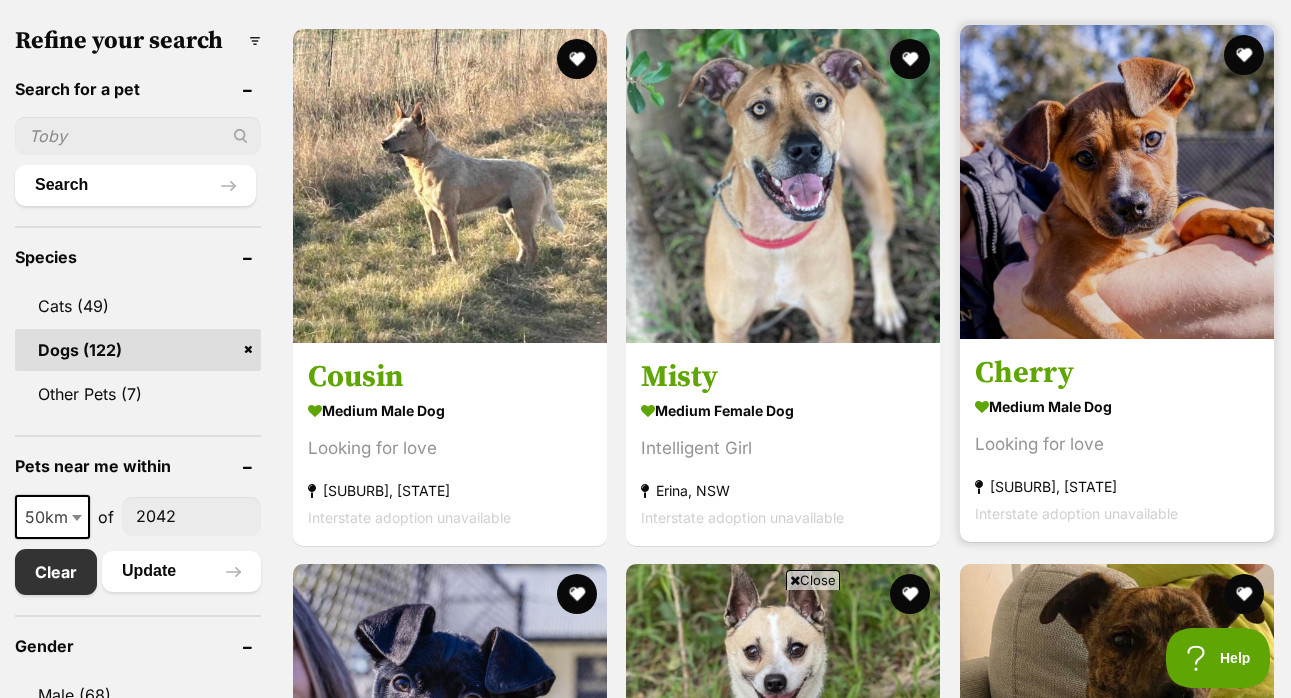 click at bounding box center [1117, 182] 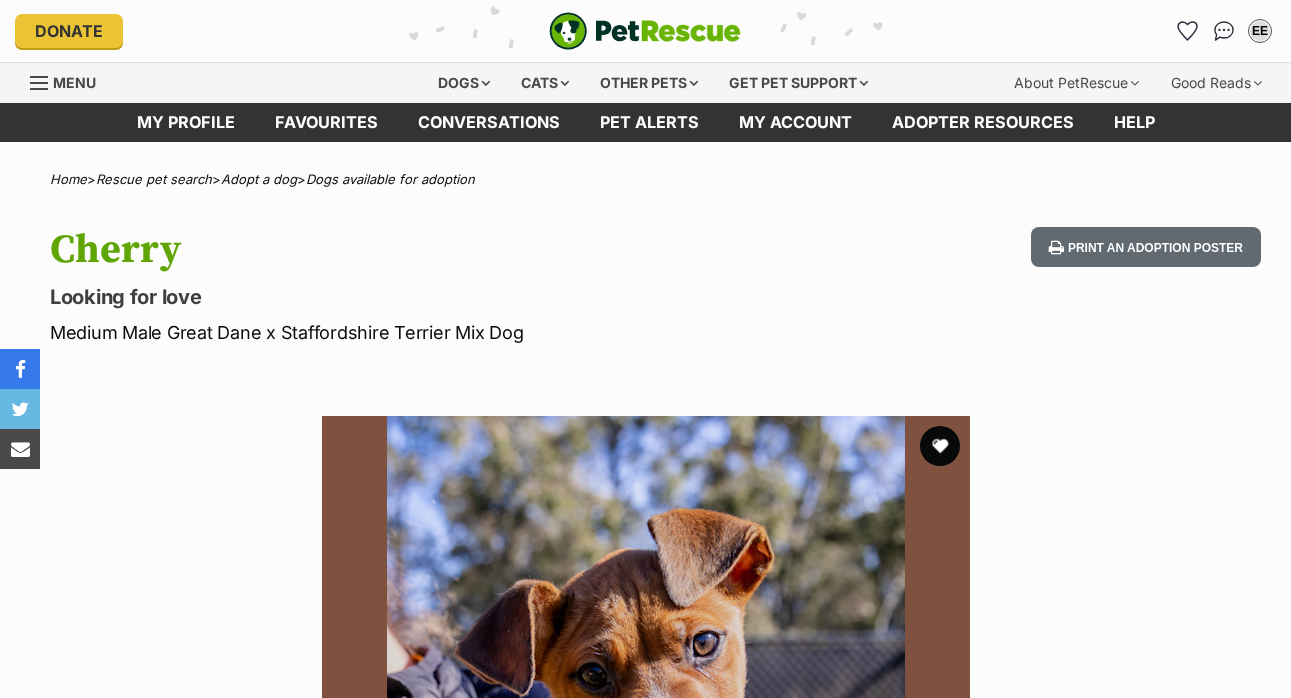 scroll, scrollTop: 0, scrollLeft: 0, axis: both 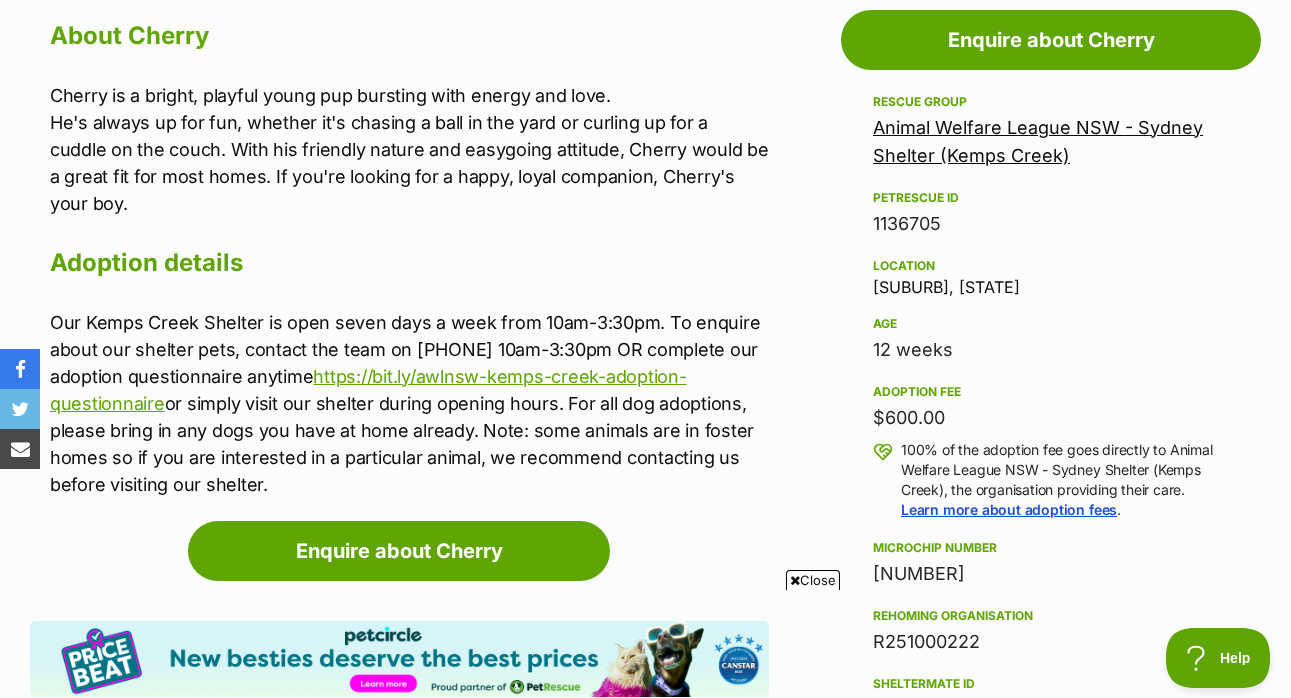 click on "Animal Welfare League NSW - Sydney Shelter (Kemps Creek)" at bounding box center [1038, 141] 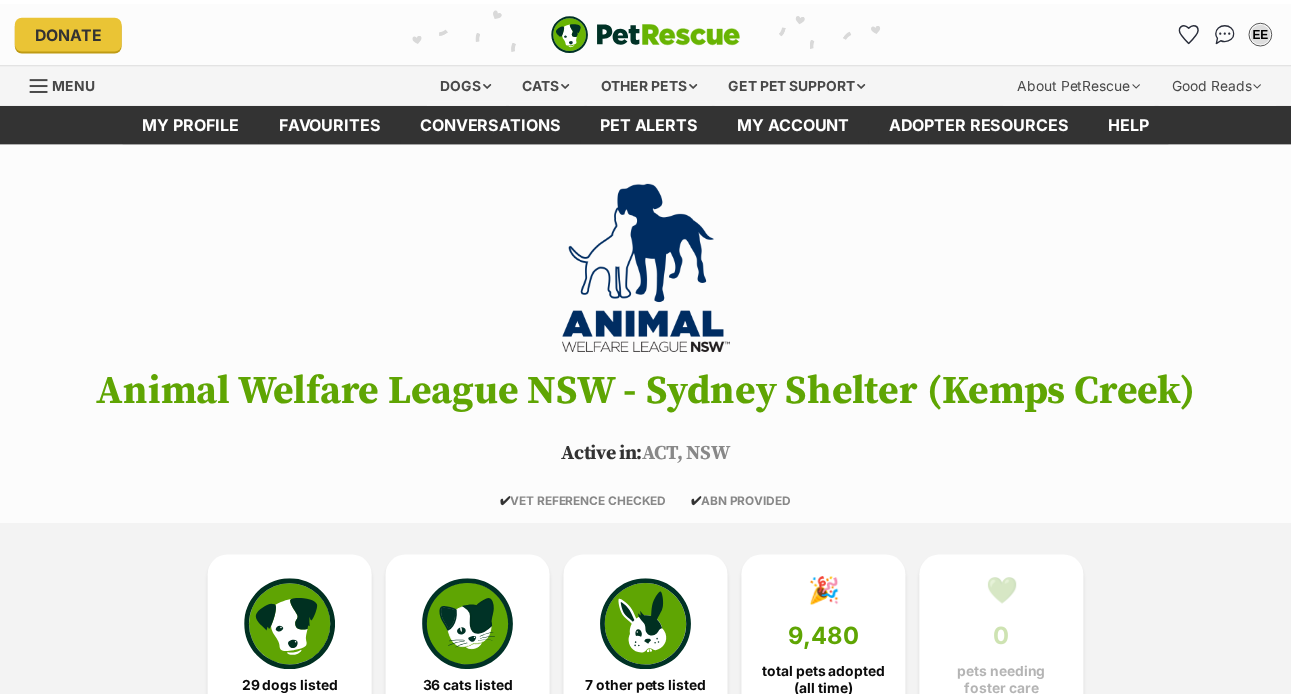 scroll, scrollTop: 0, scrollLeft: 0, axis: both 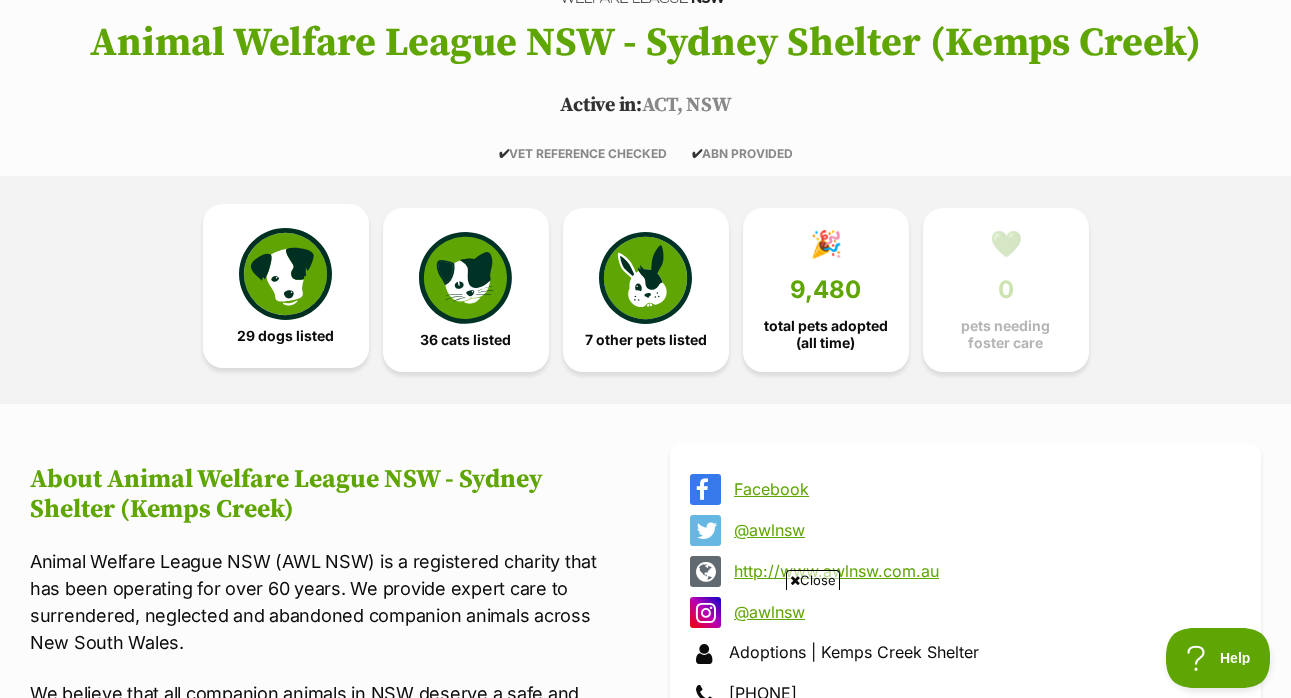 click on "29 dogs listed" at bounding box center (286, 286) 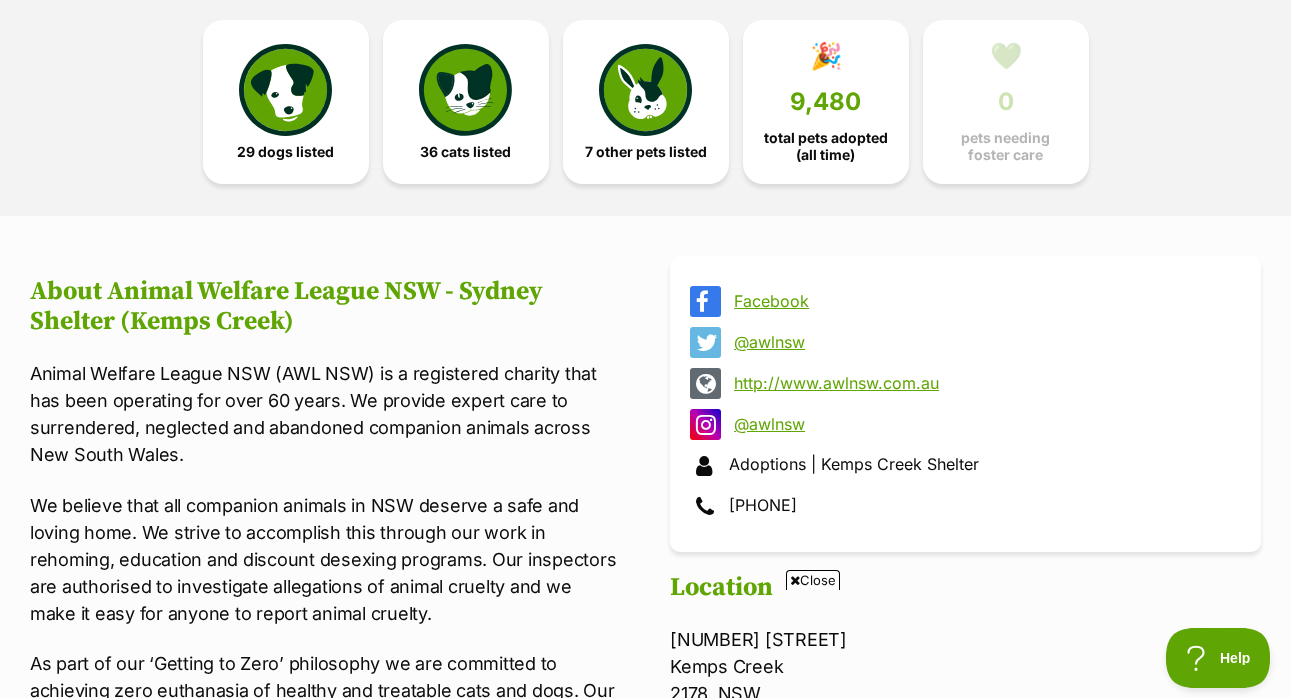 scroll, scrollTop: 541, scrollLeft: 0, axis: vertical 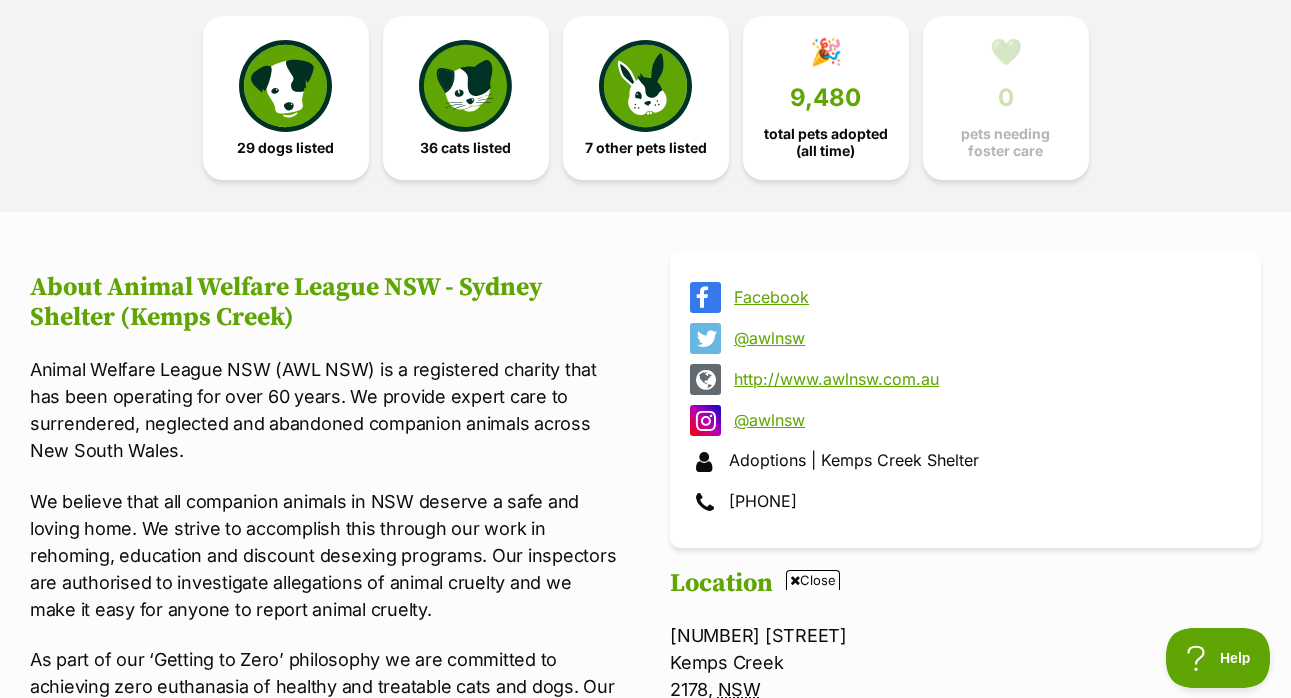 click on "http://www.awlnsw.com.au" at bounding box center [983, 379] 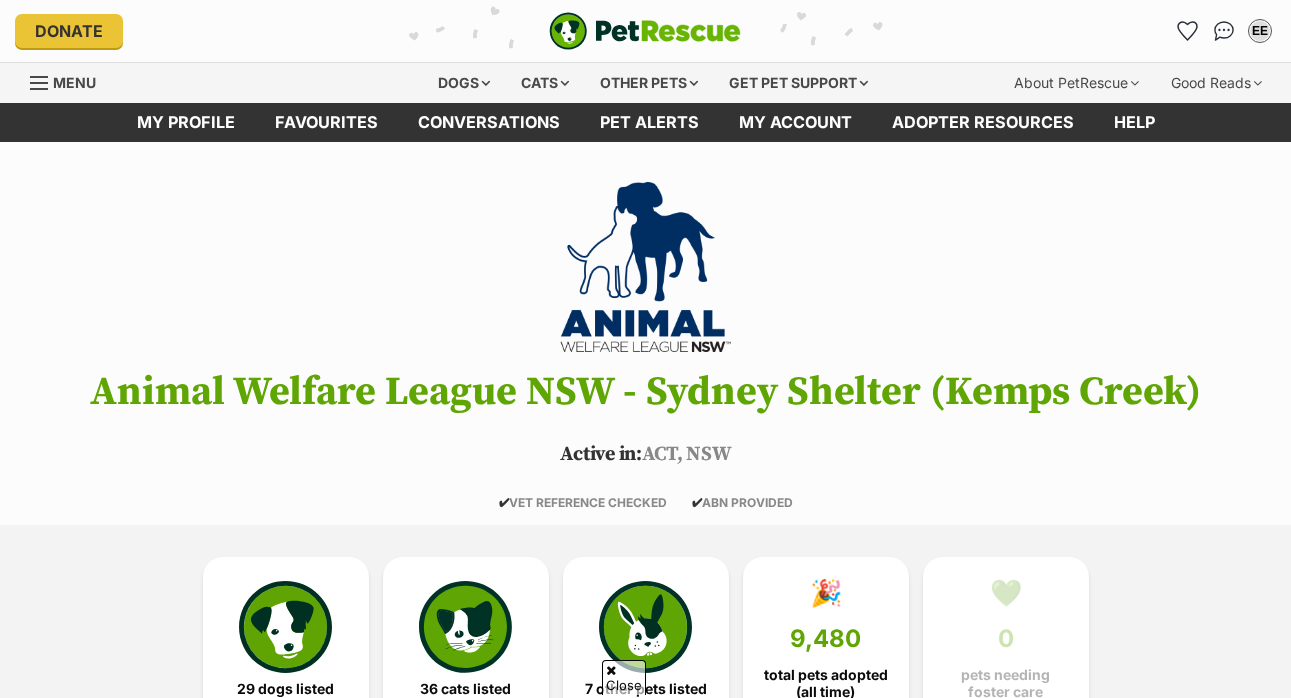 scroll, scrollTop: 1276, scrollLeft: 0, axis: vertical 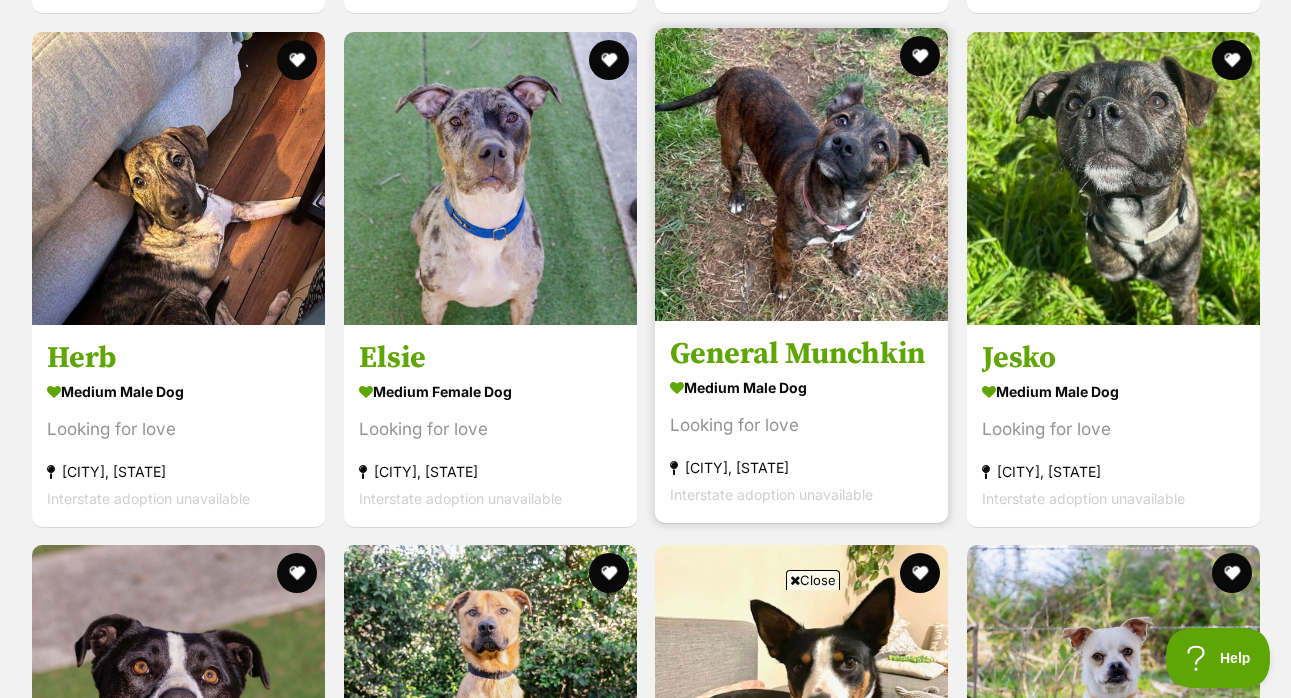 click on "General Munchkin
medium male Dog
Looking for love
Kemps Creek, NSW
Interstate adoption unavailable" at bounding box center (801, 275) 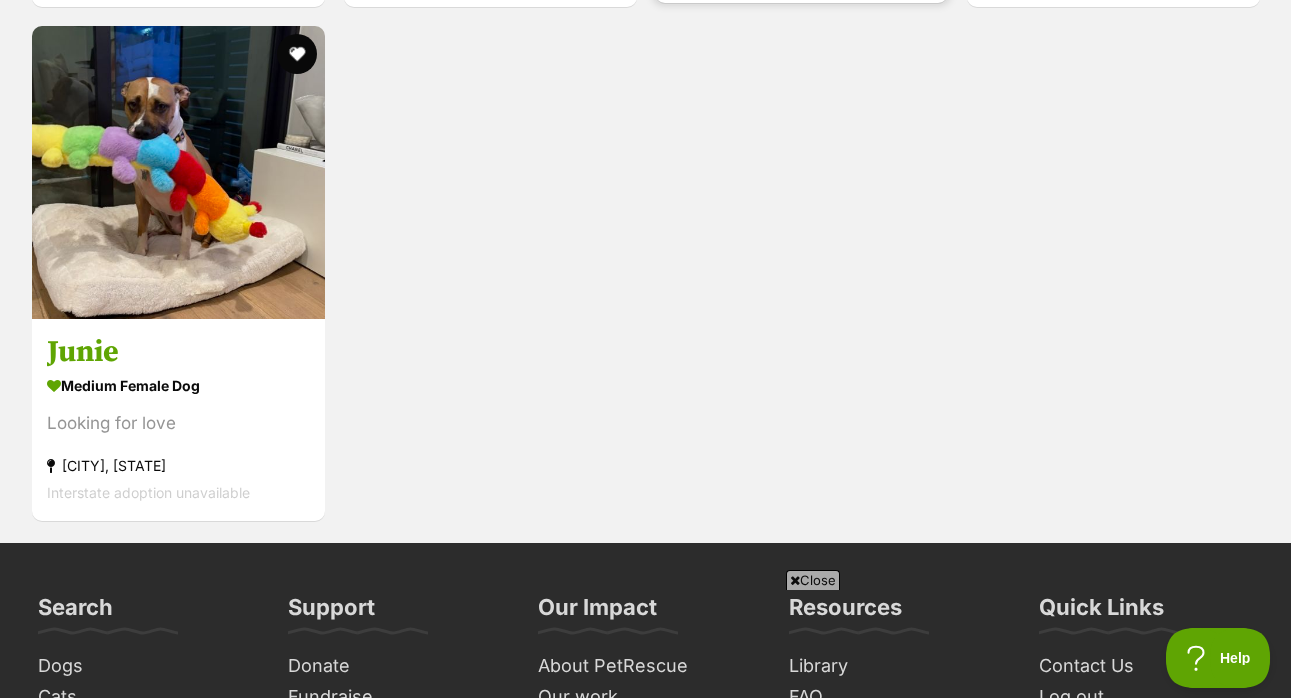 scroll, scrollTop: 5752, scrollLeft: 0, axis: vertical 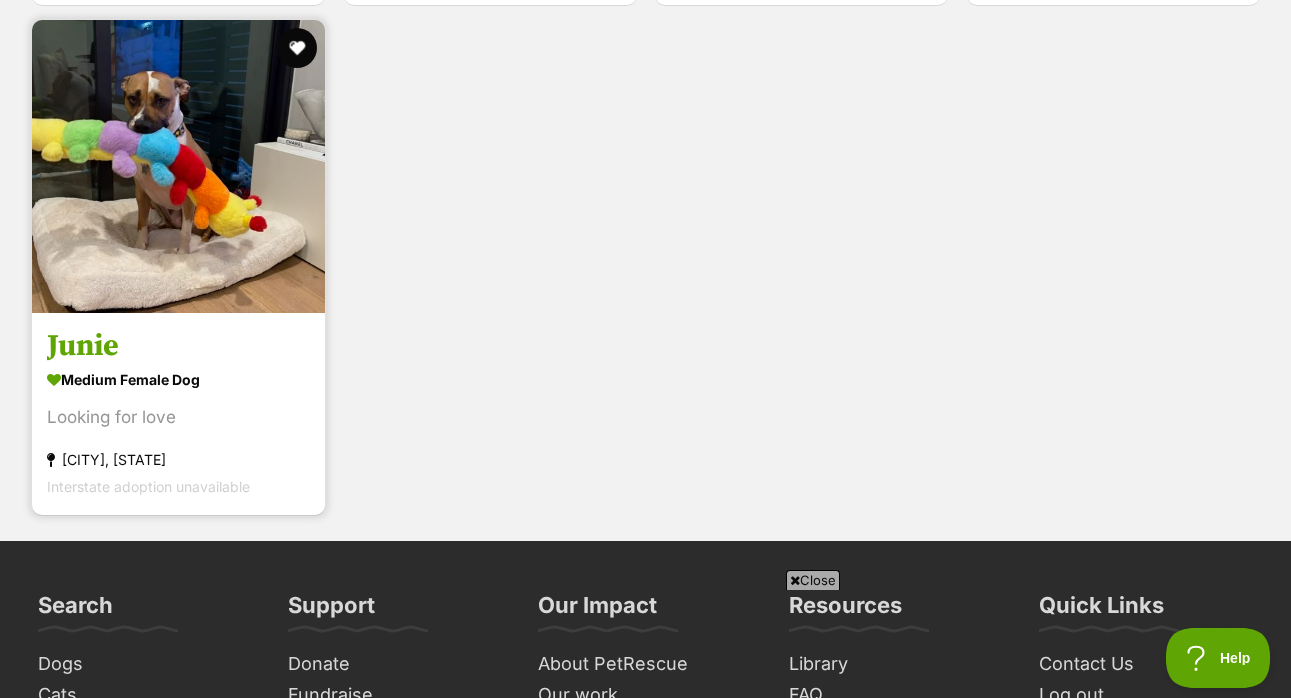 click on "Junie" at bounding box center (178, 346) 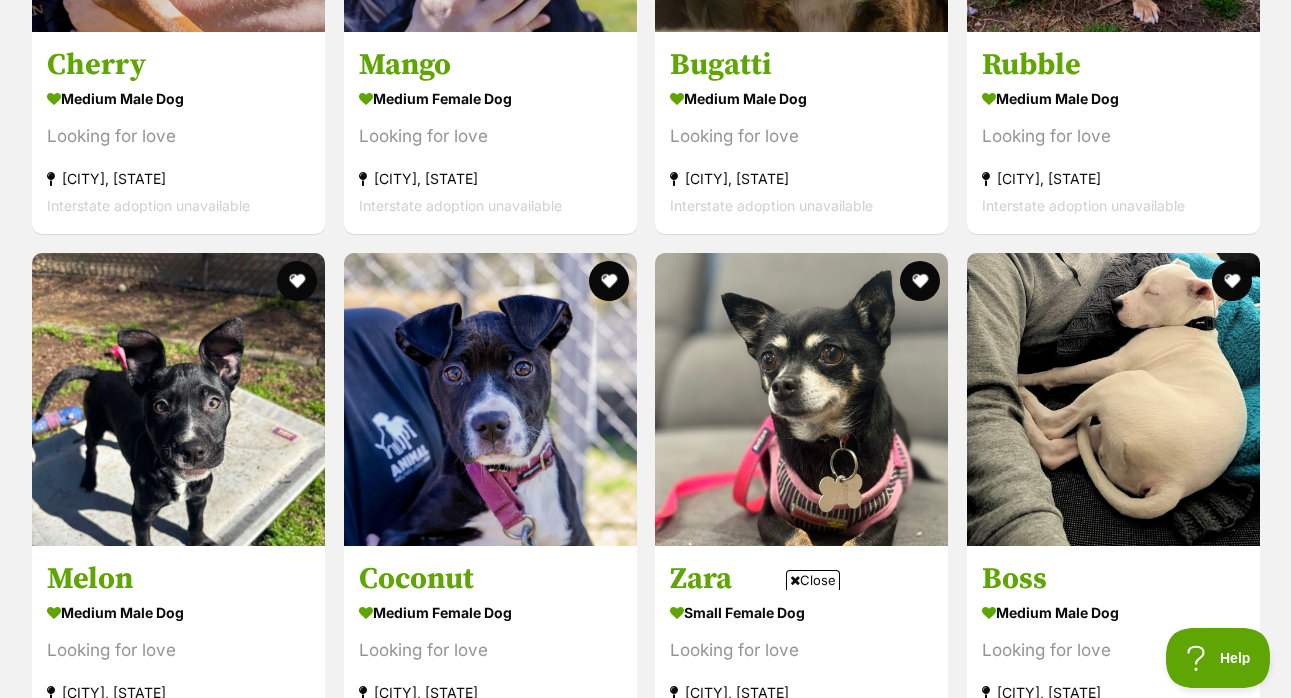 scroll, scrollTop: 2439, scrollLeft: 0, axis: vertical 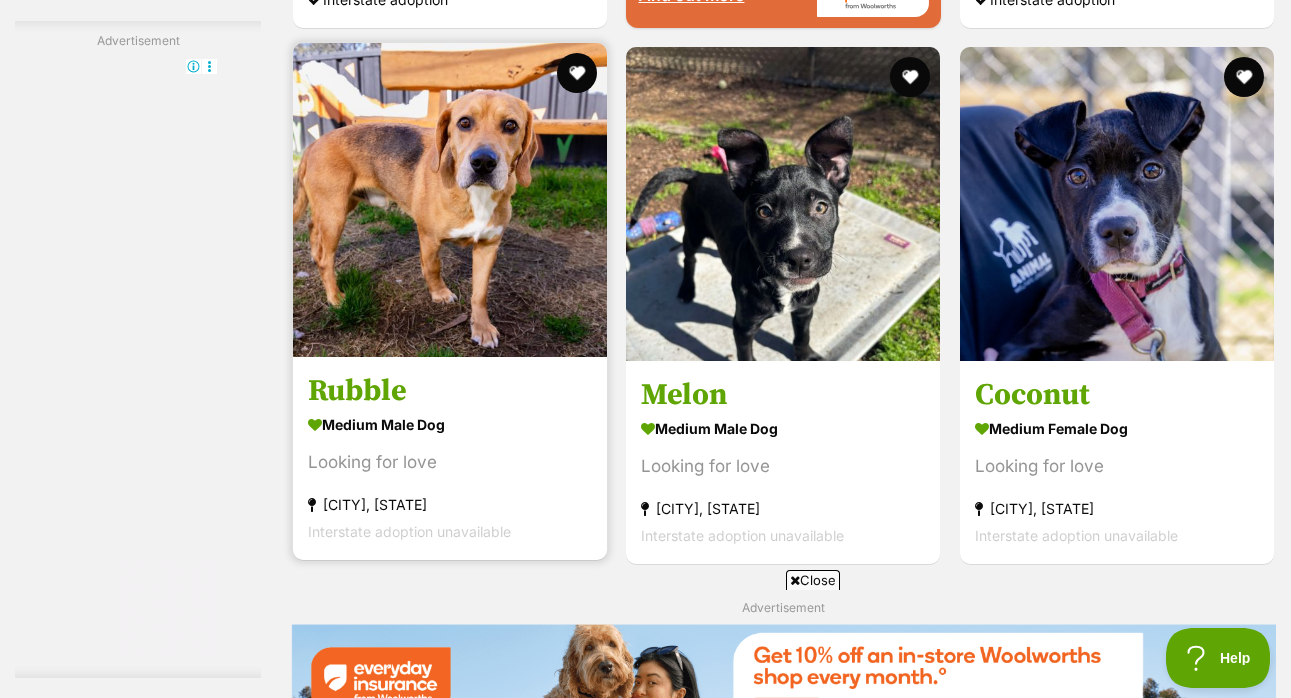click at bounding box center [450, 200] 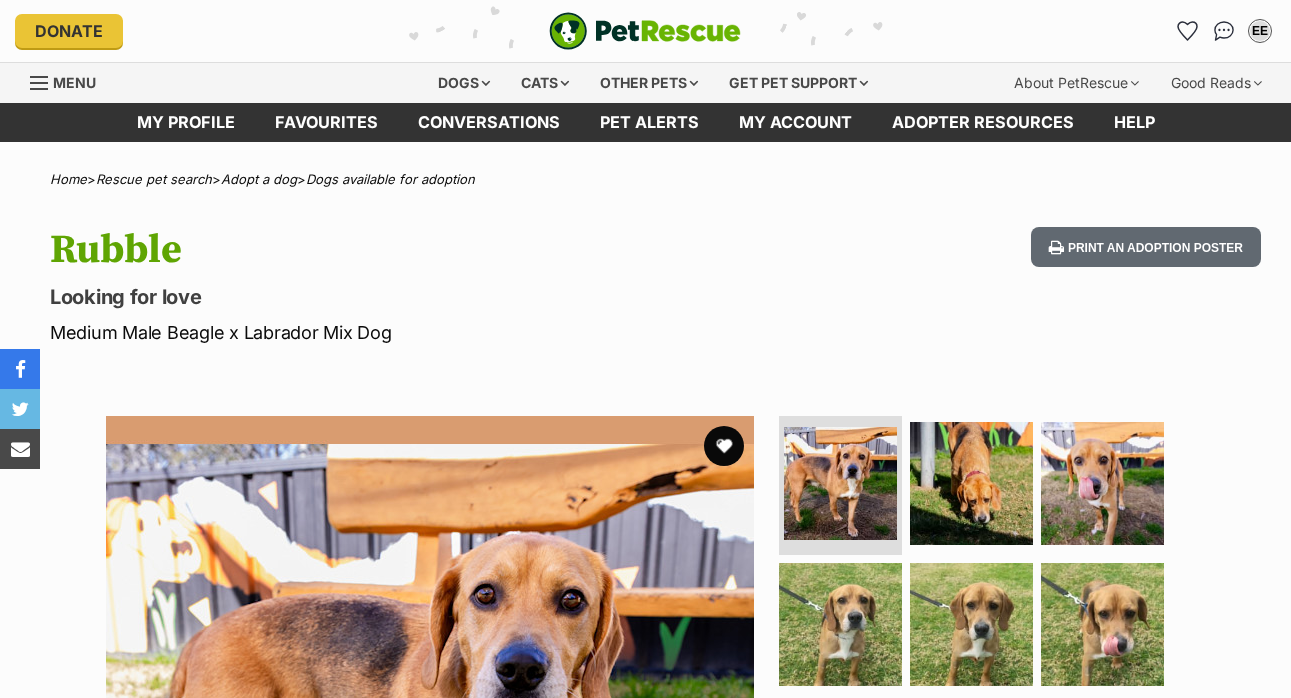 scroll, scrollTop: 0, scrollLeft: 0, axis: both 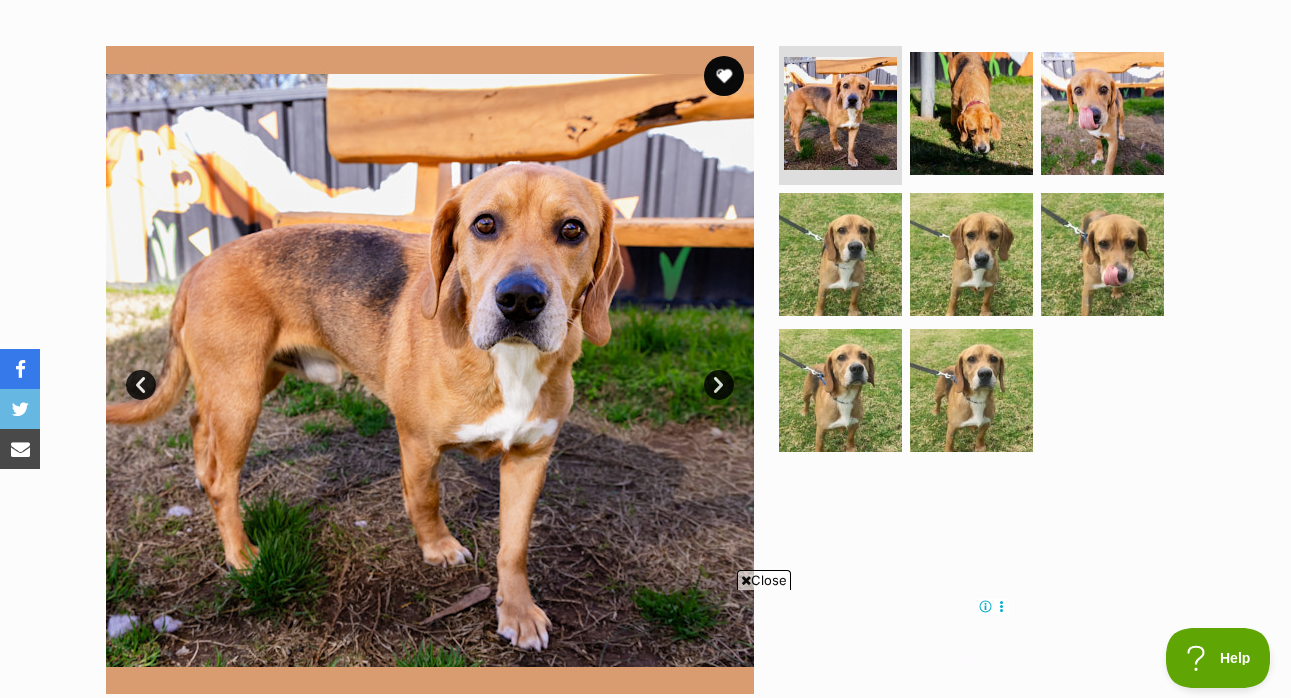 click on "Next" at bounding box center [719, 385] 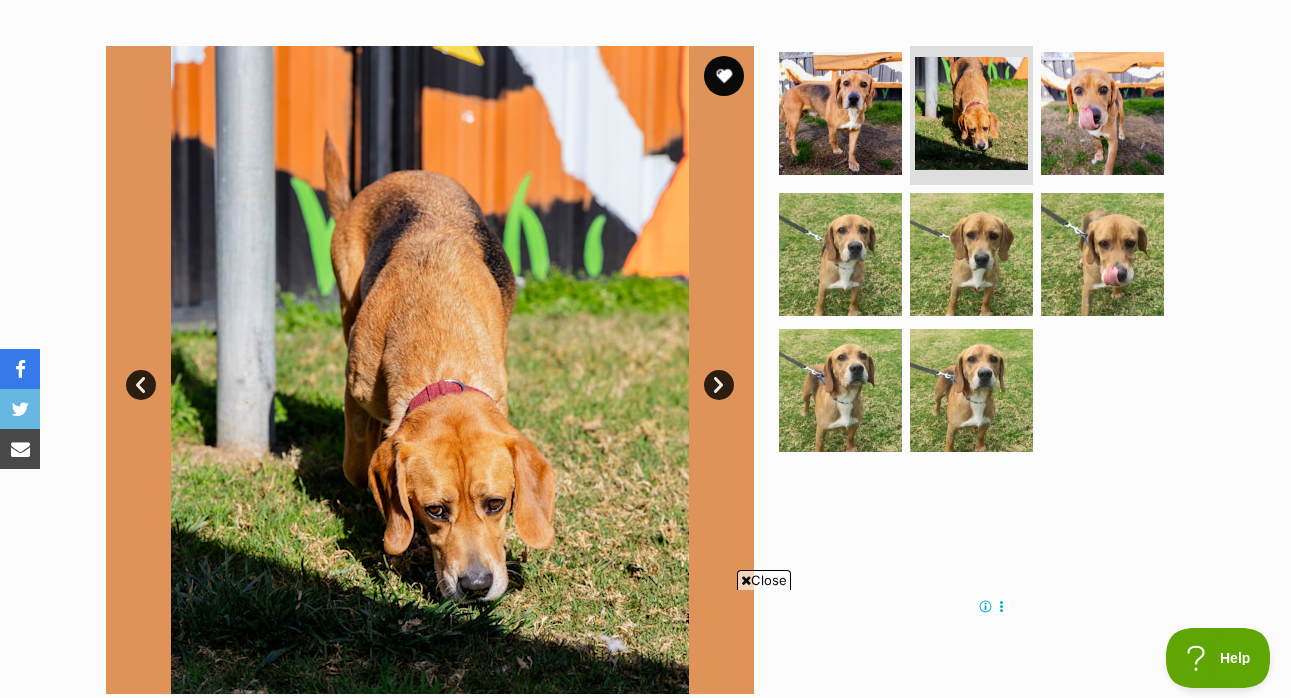 click on "Close" at bounding box center [764, 580] 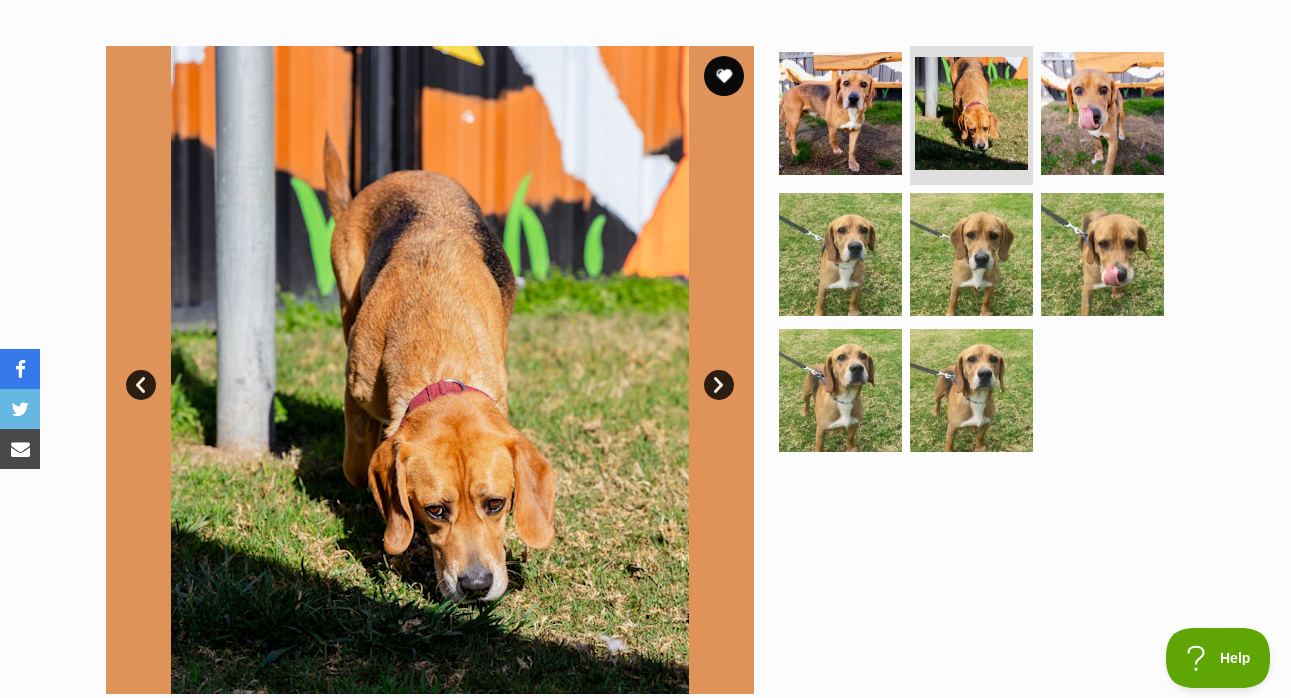 click on "Next" at bounding box center [719, 385] 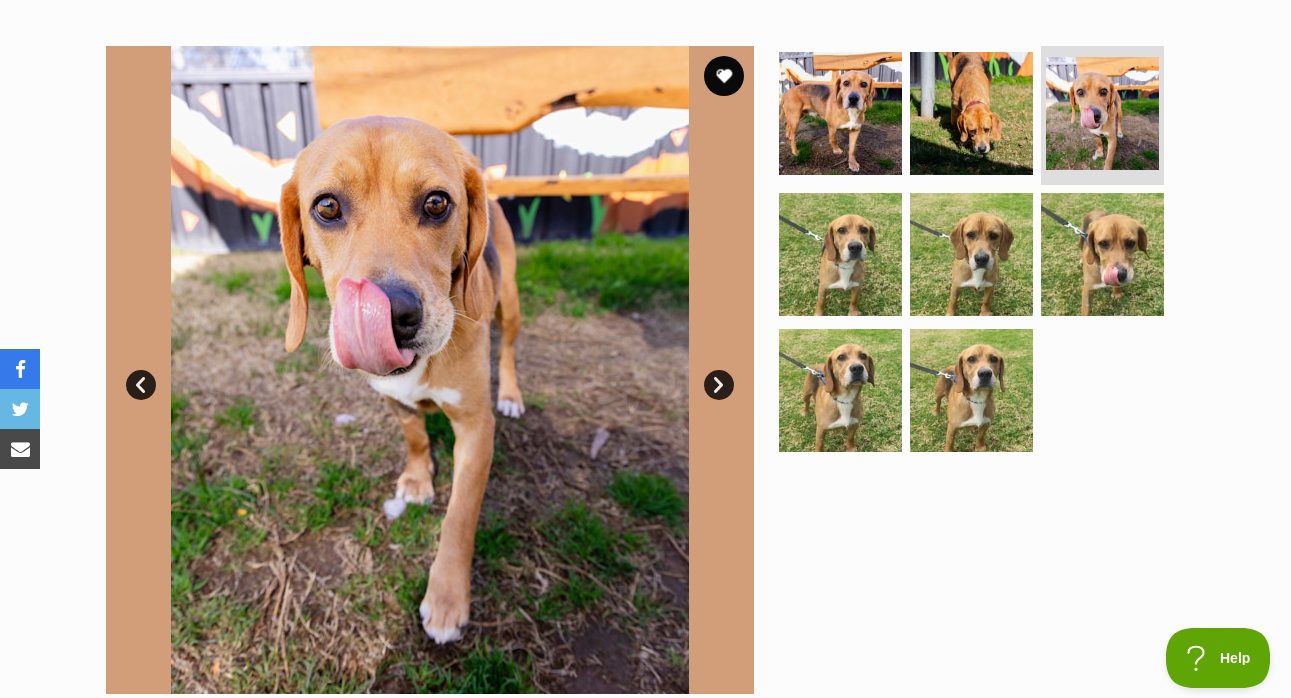 click on "Next" at bounding box center (719, 385) 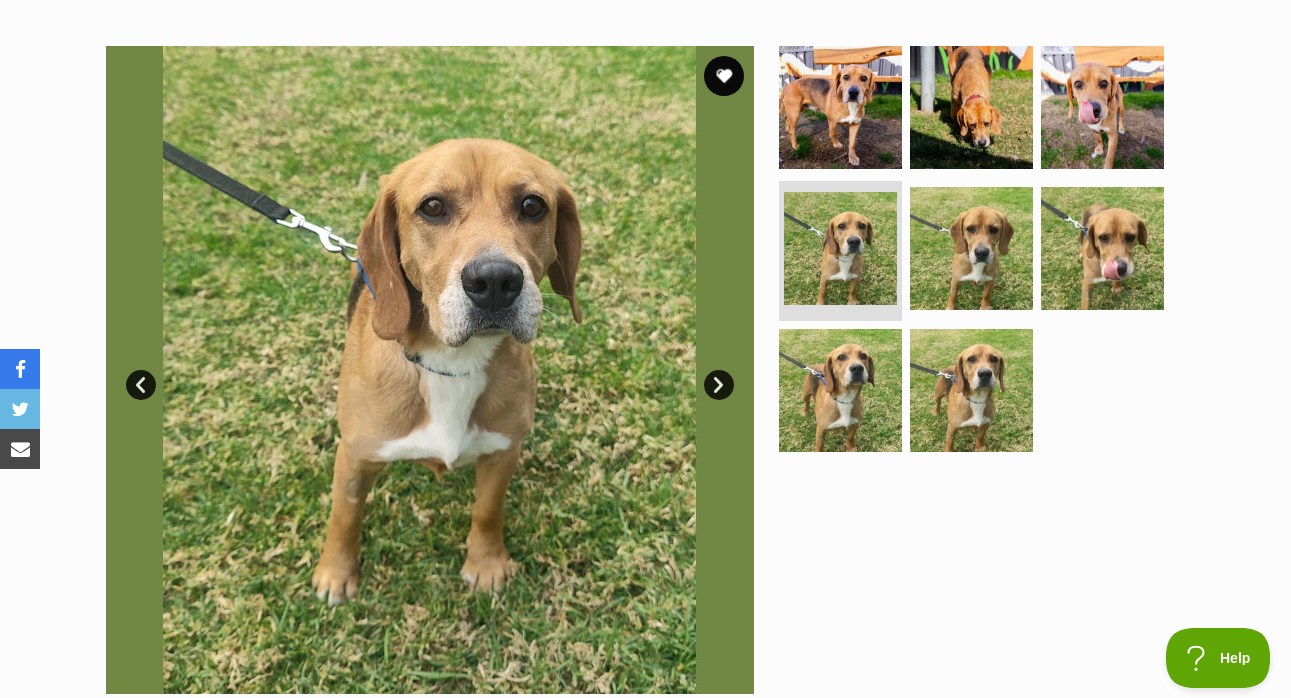 click on "Next" at bounding box center (719, 385) 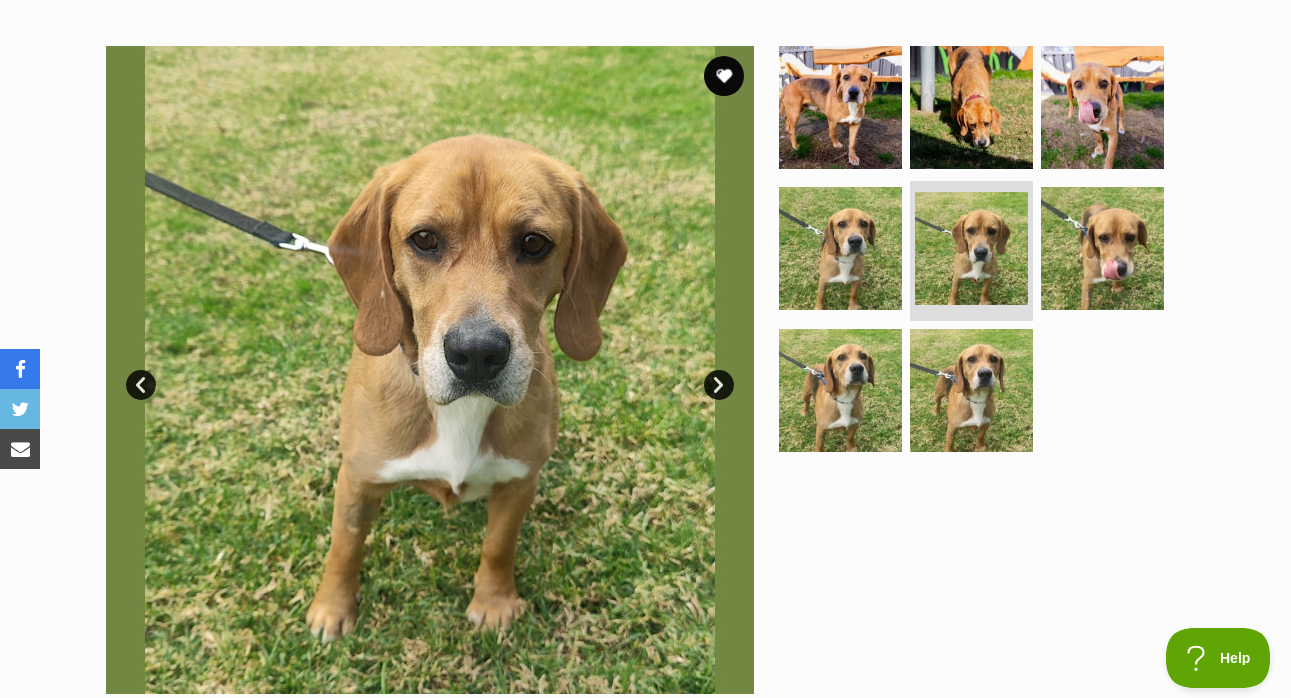 click on "Next" at bounding box center (719, 385) 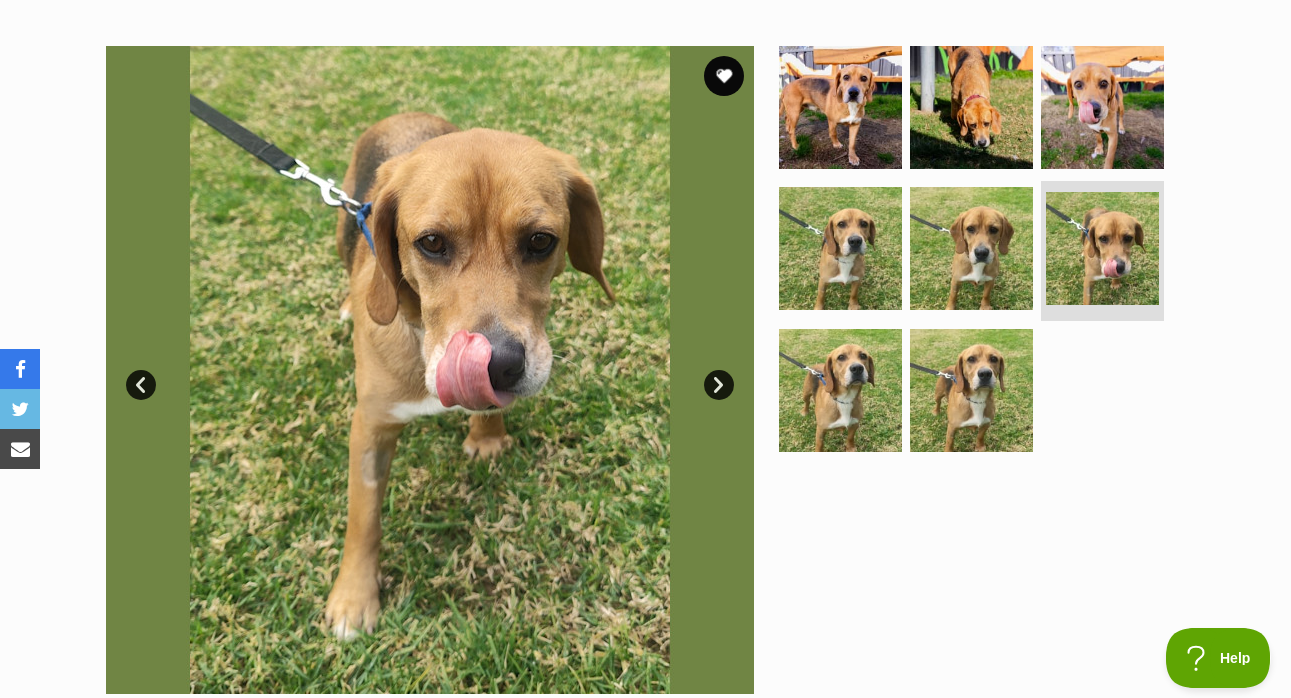 click on "Next" at bounding box center [719, 385] 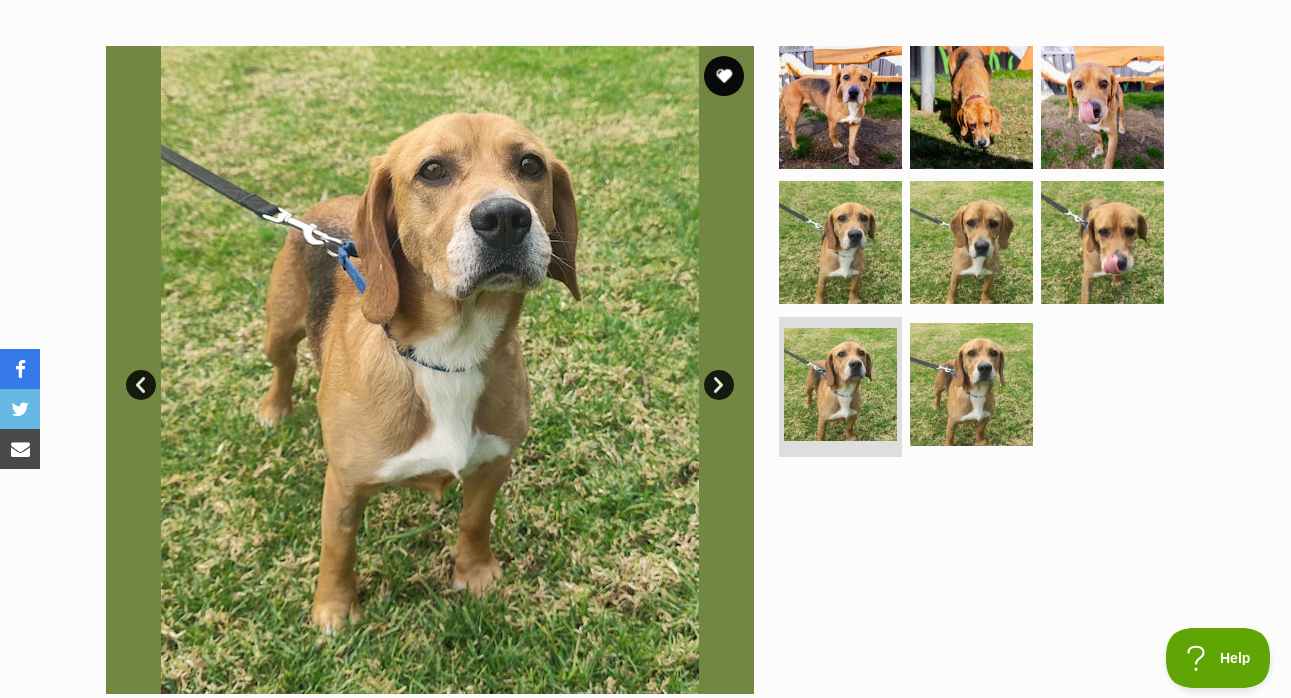 click on "Next" at bounding box center (719, 385) 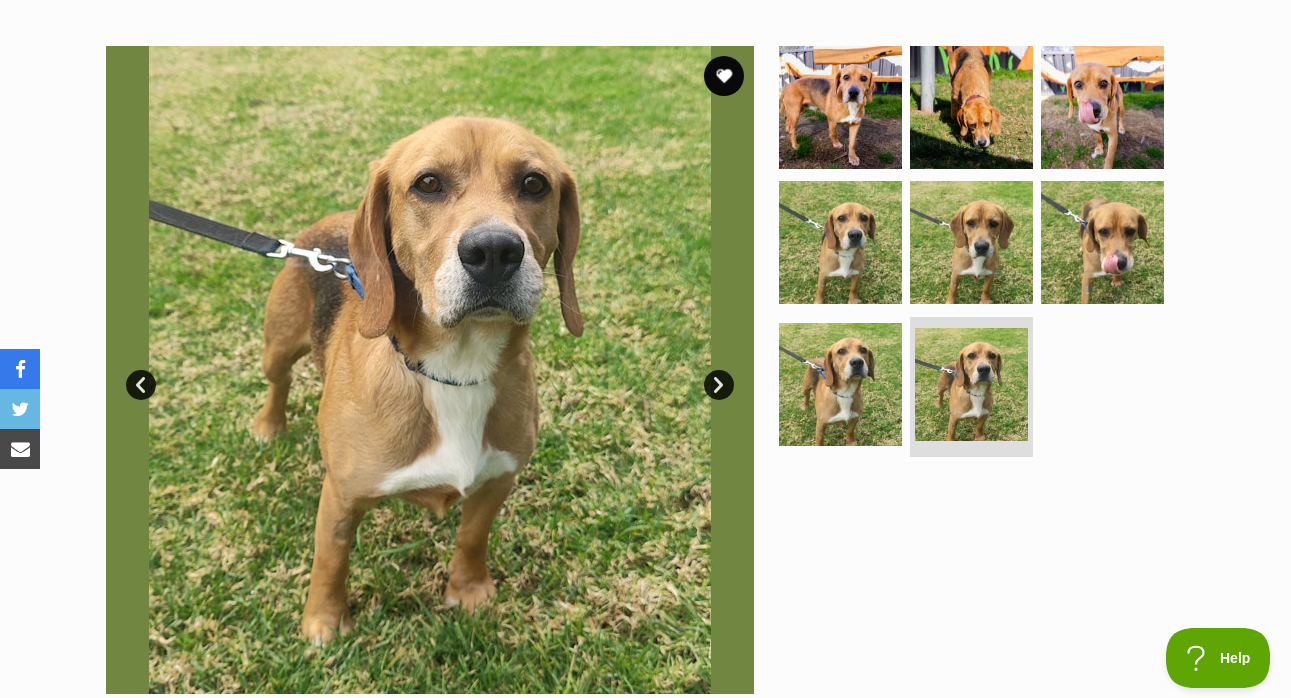 click on "Next" at bounding box center [719, 385] 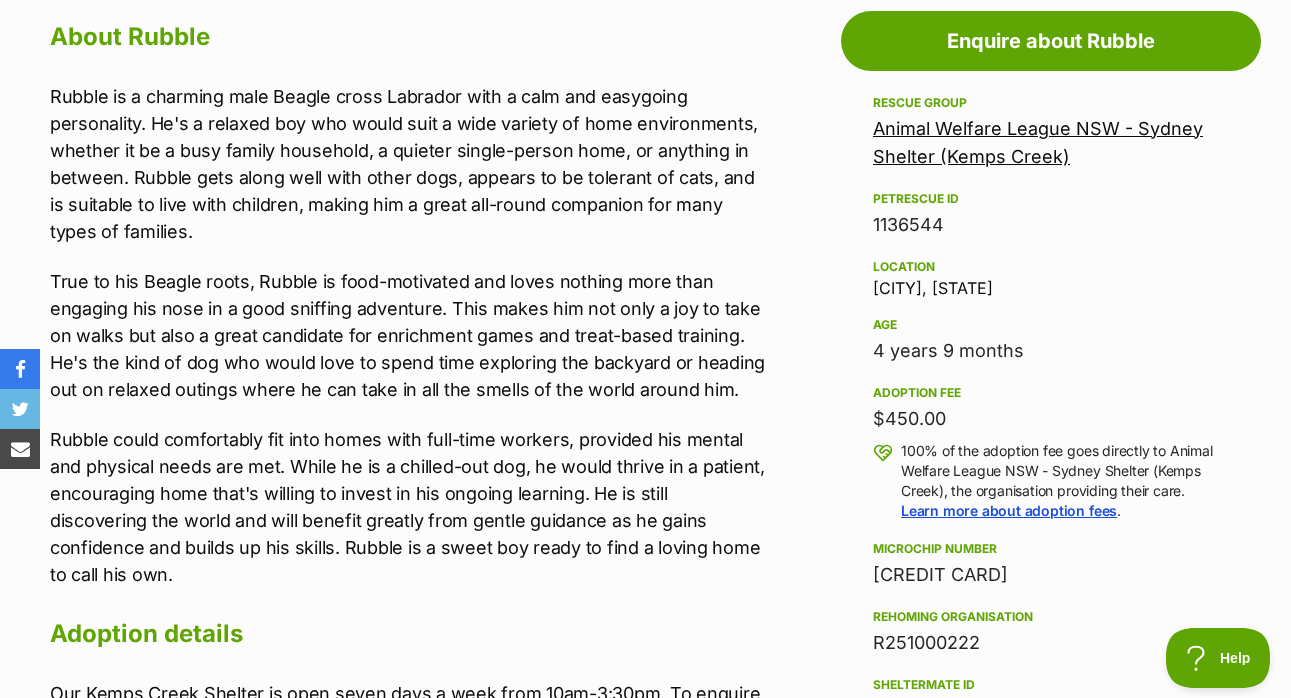 scroll, scrollTop: 1111, scrollLeft: 0, axis: vertical 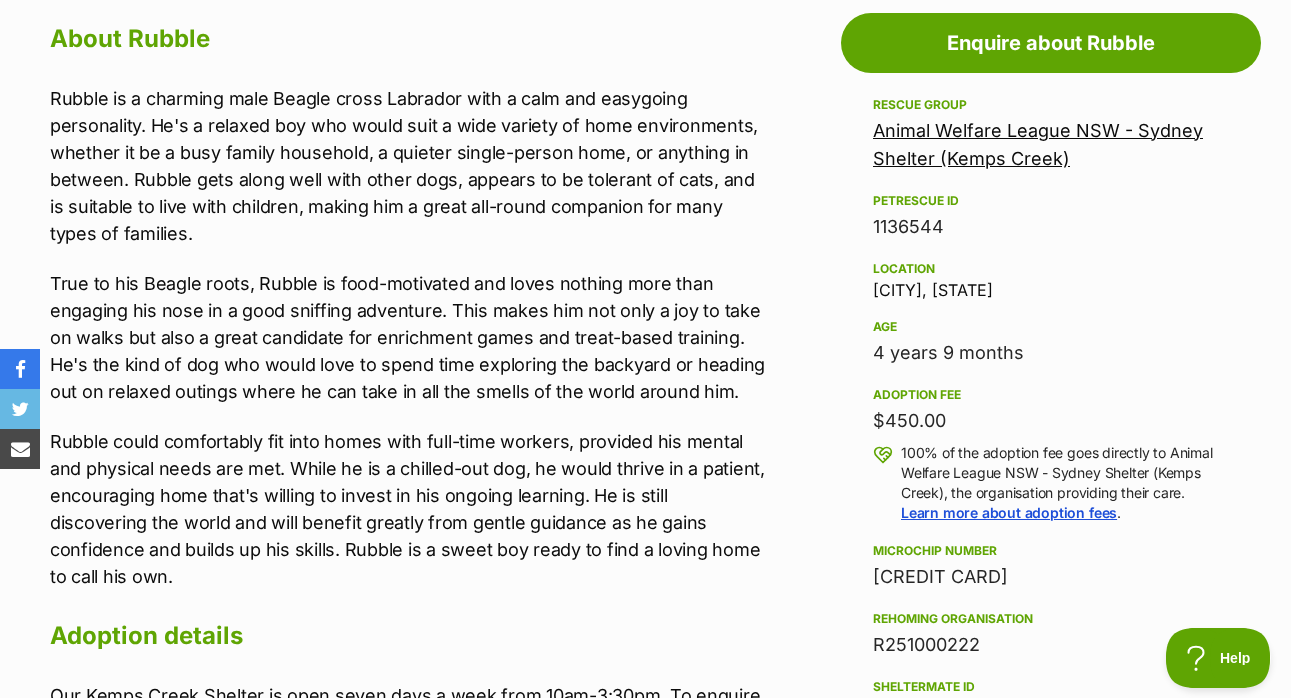 click on "Animal Welfare League NSW - Sydney Shelter (Kemps Creek)" at bounding box center [1038, 144] 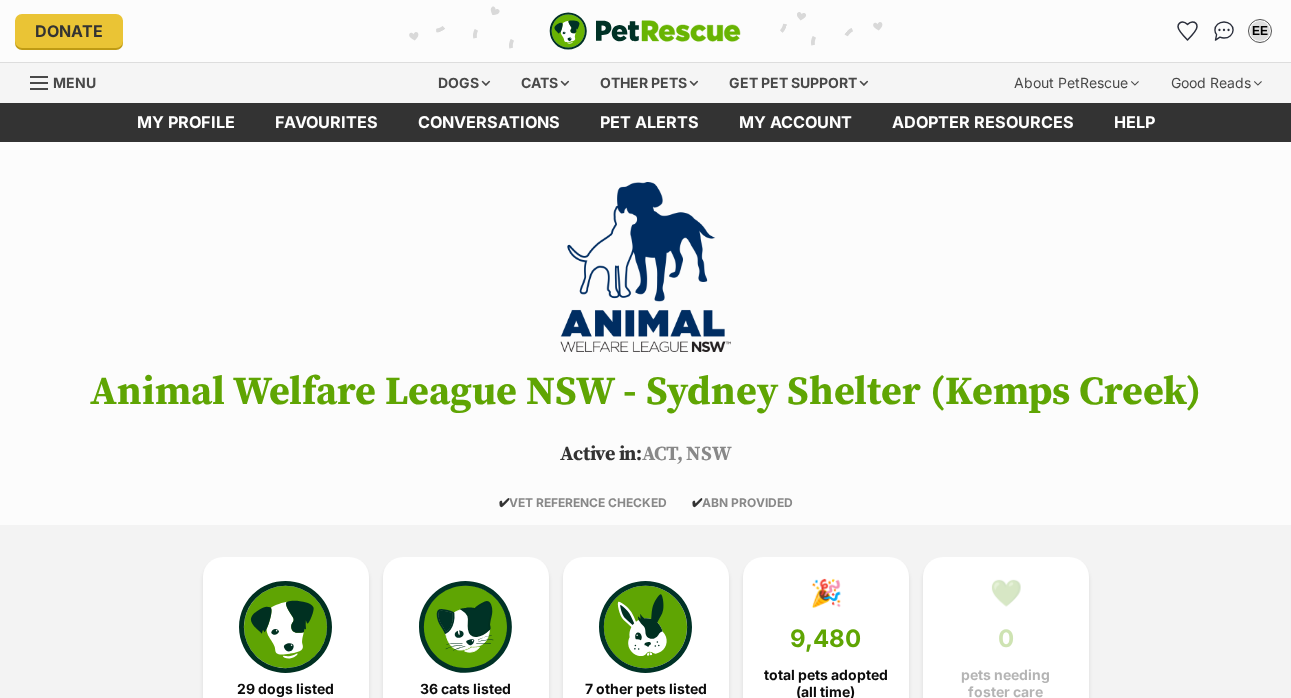 scroll, scrollTop: 0, scrollLeft: 0, axis: both 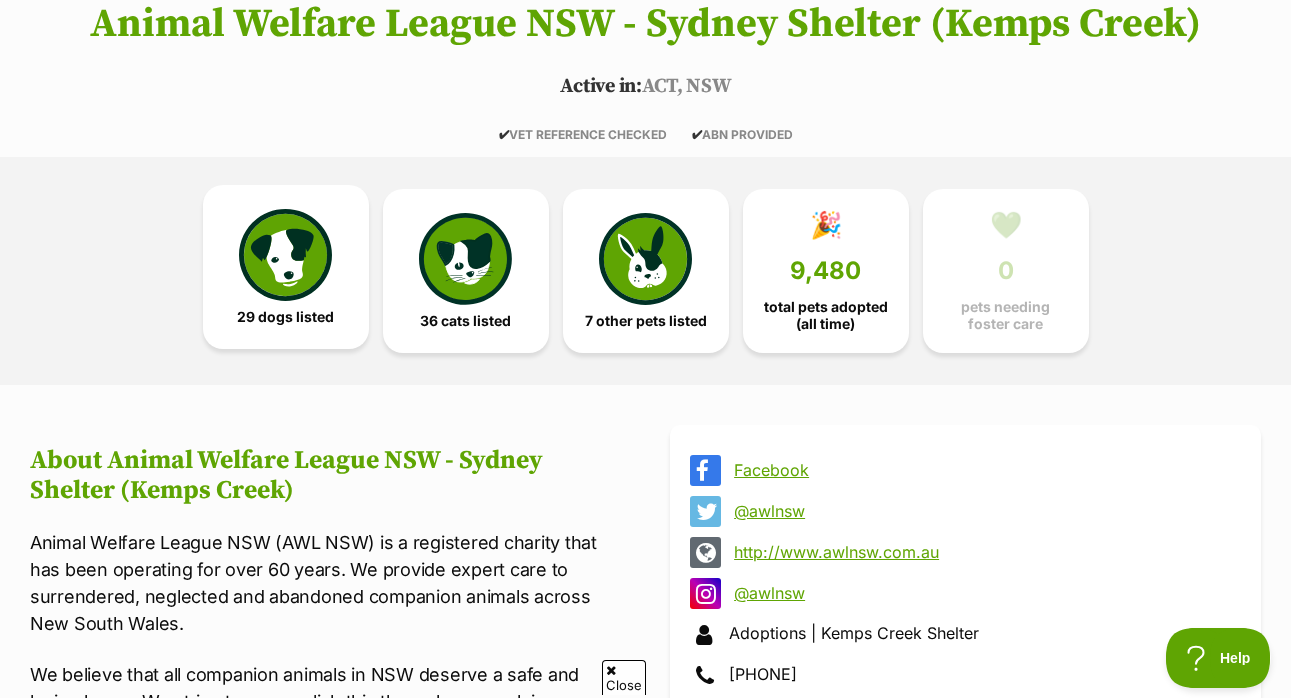 click on "29 dogs listed" at bounding box center (286, 267) 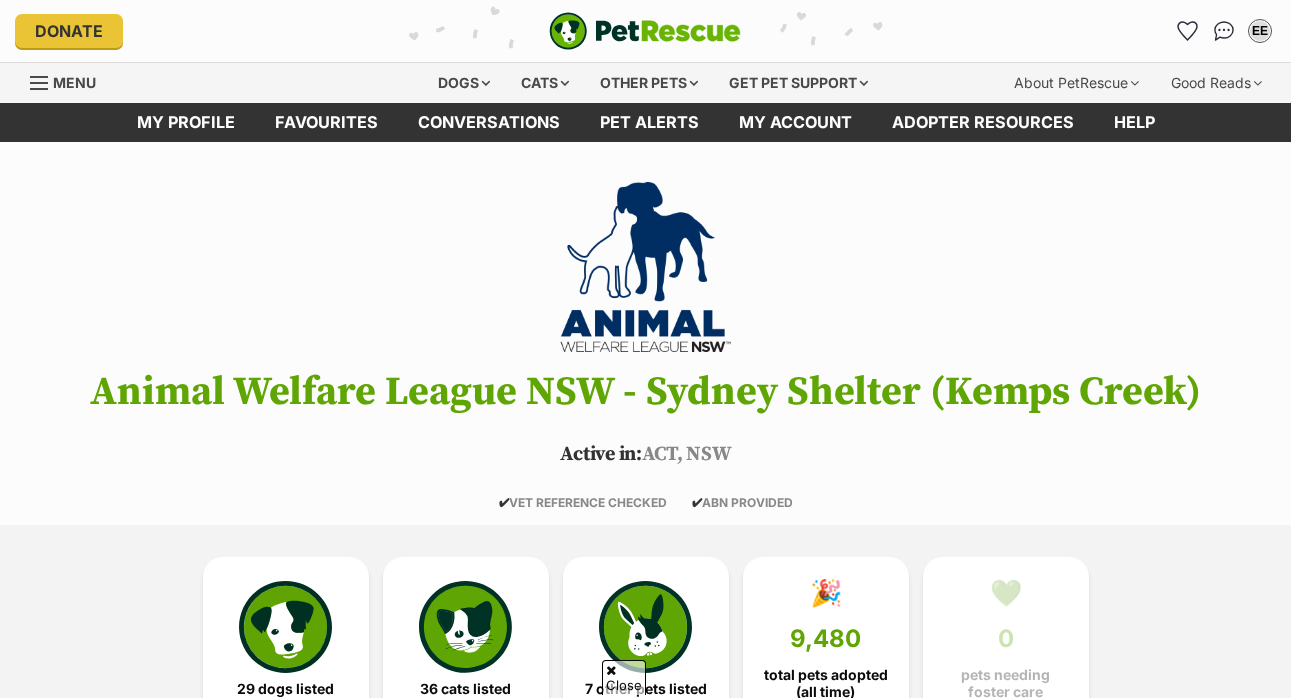 scroll, scrollTop: 989, scrollLeft: 0, axis: vertical 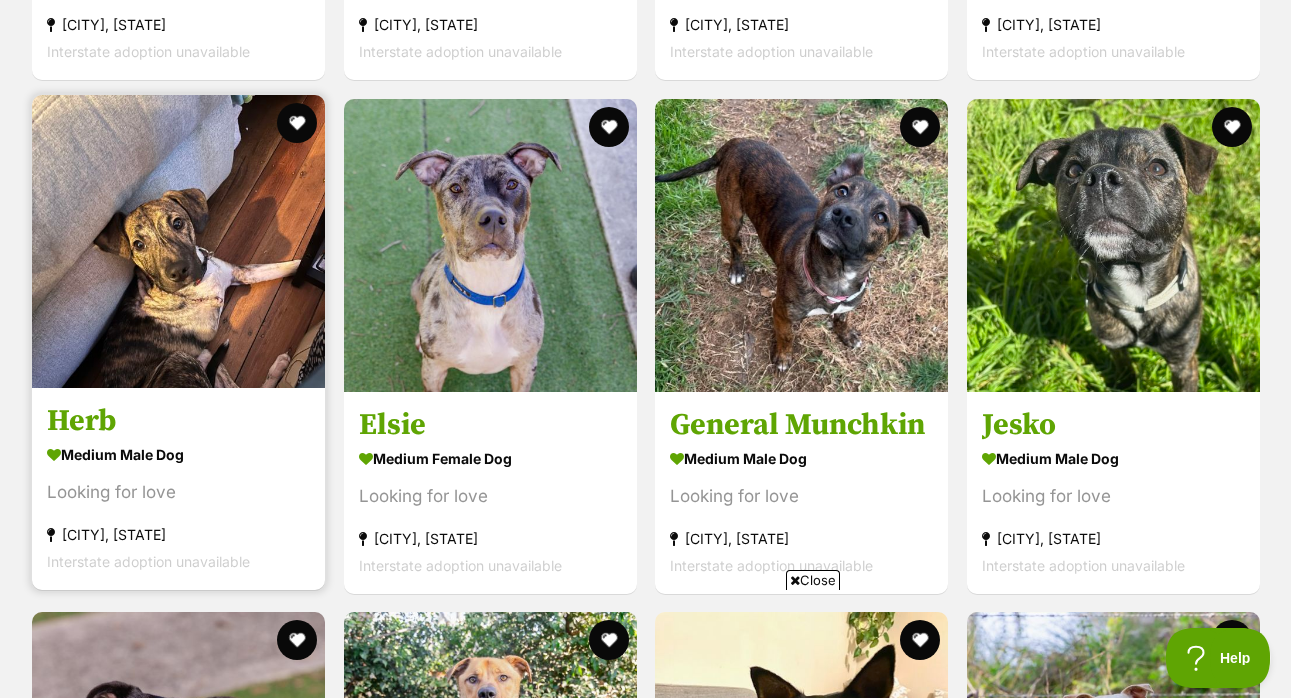 click at bounding box center (178, 241) 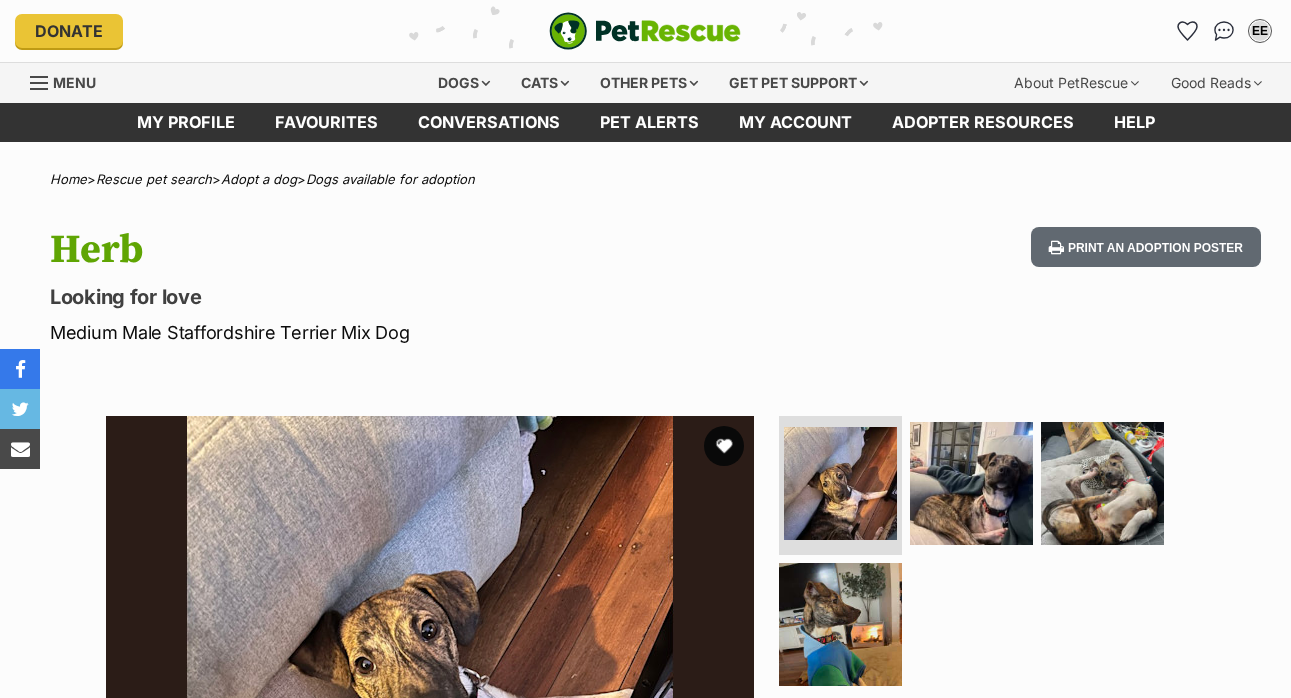 scroll, scrollTop: 0, scrollLeft: 0, axis: both 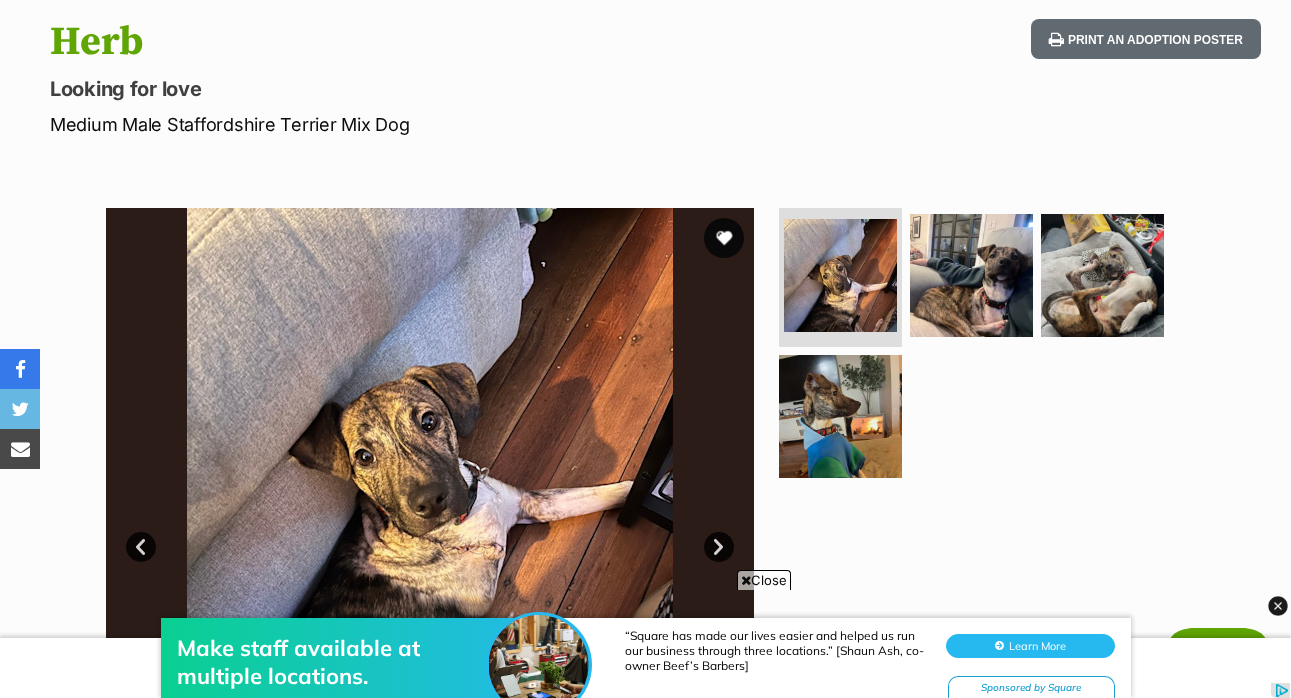 click on "Medium Male Staffordshire Terrier Mix Dog" at bounding box center (419, 124) 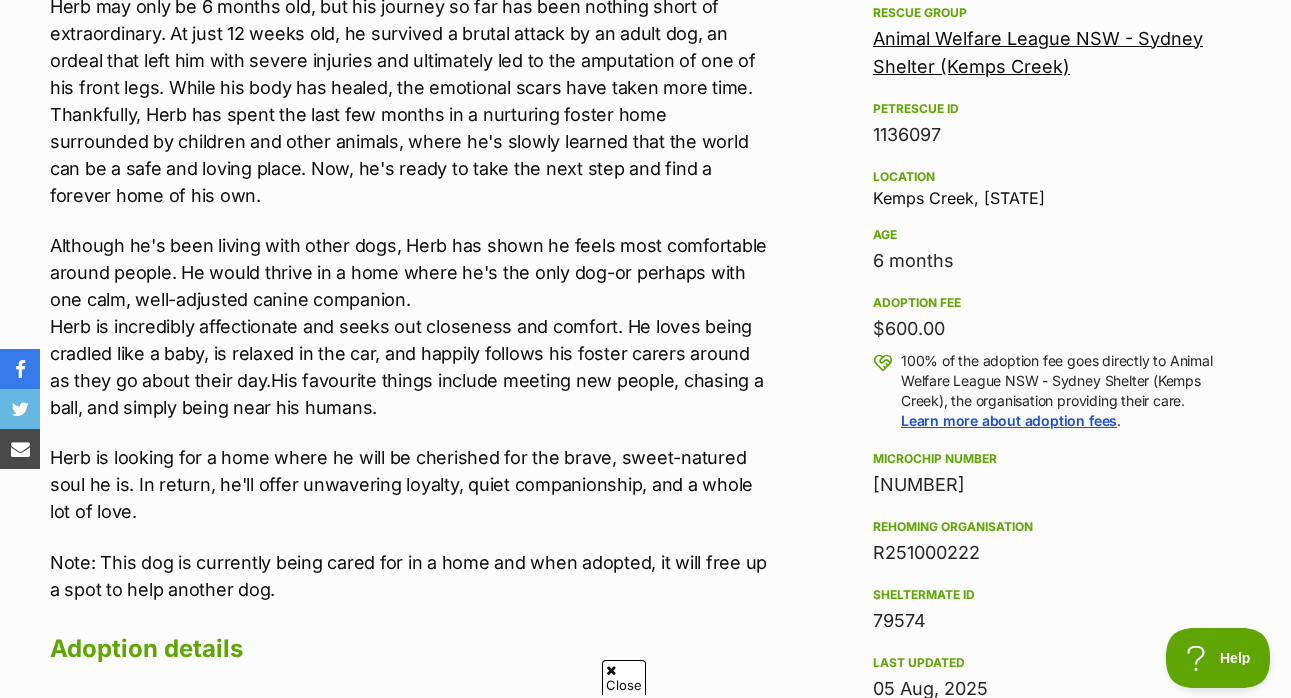 scroll, scrollTop: 0, scrollLeft: 0, axis: both 